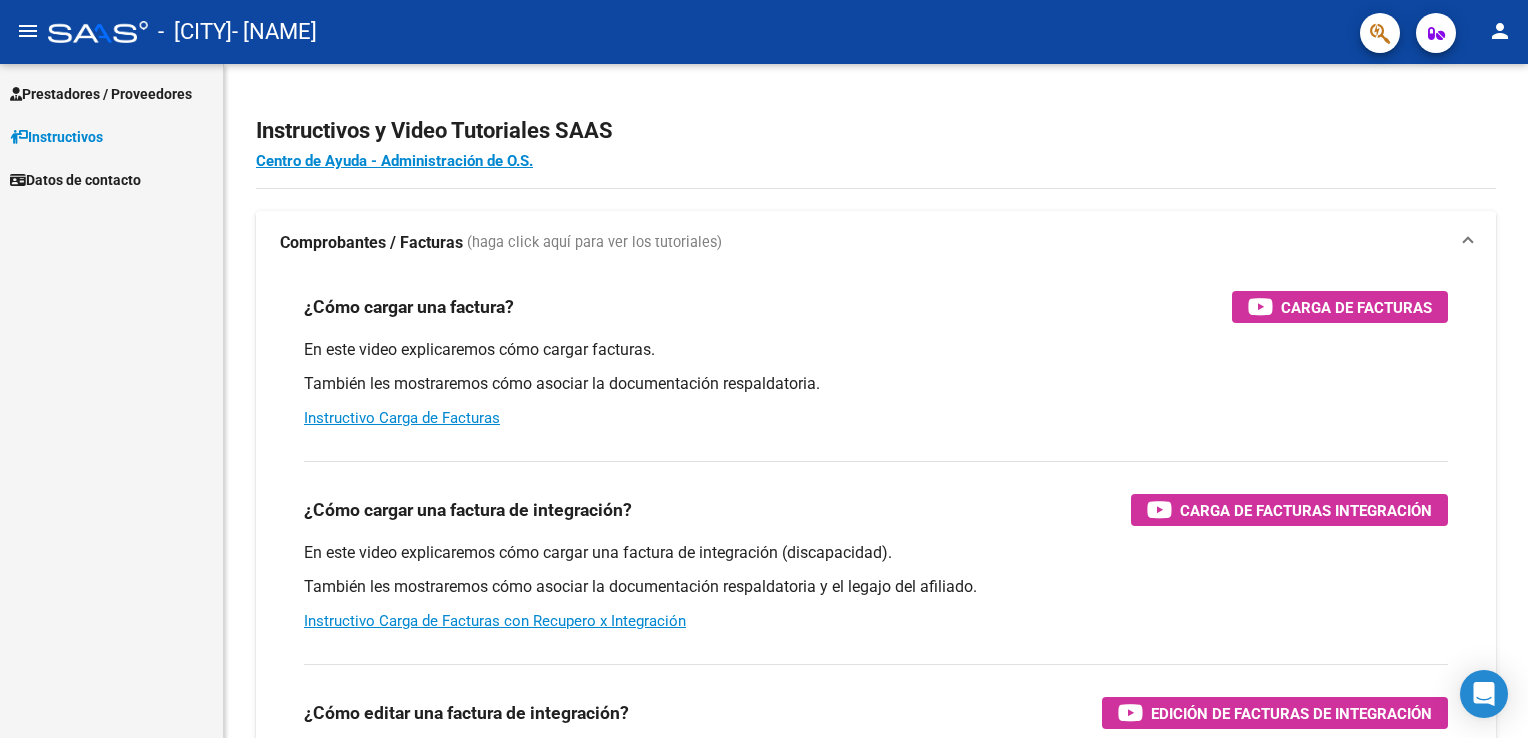 scroll, scrollTop: 0, scrollLeft: 0, axis: both 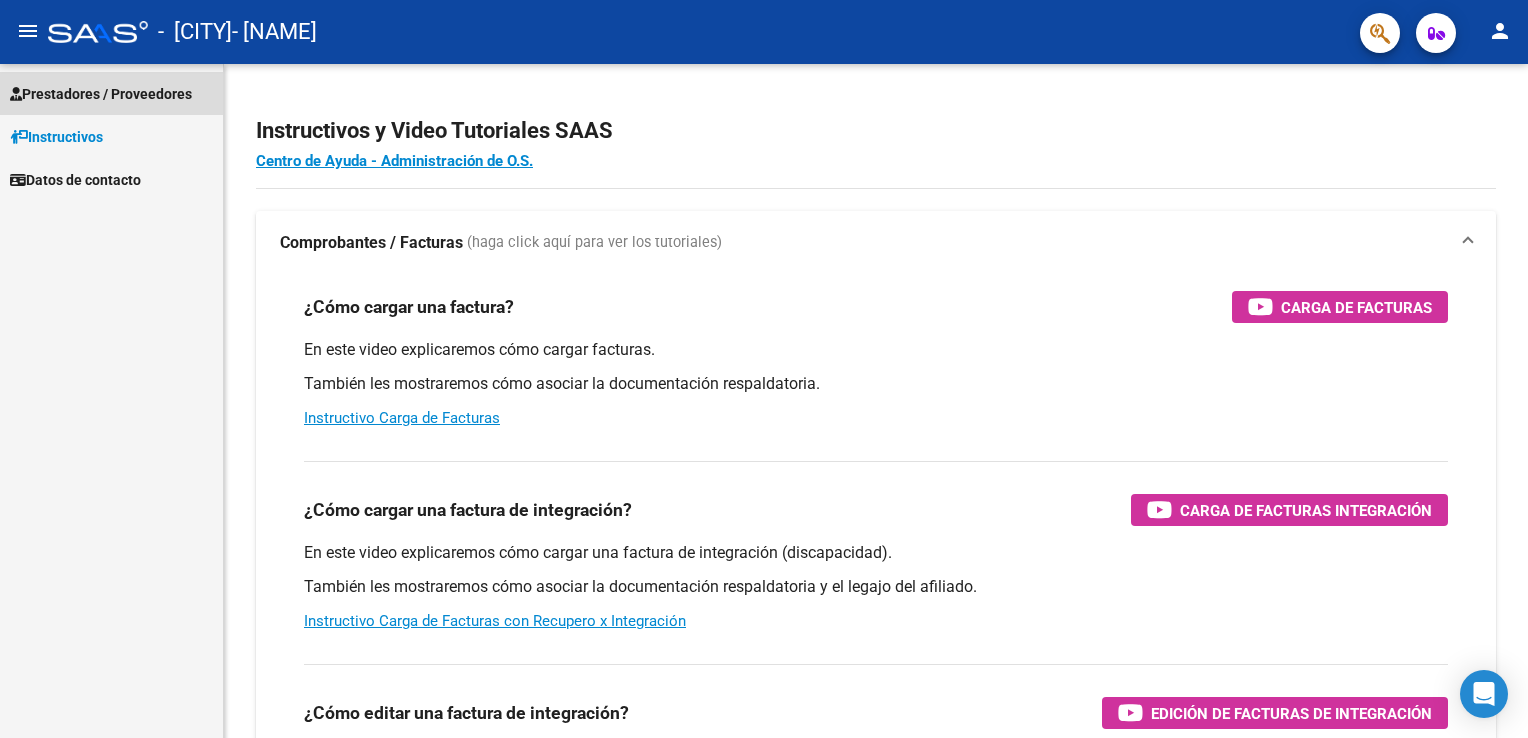 click on "Prestadores / Proveedores" at bounding box center [101, 94] 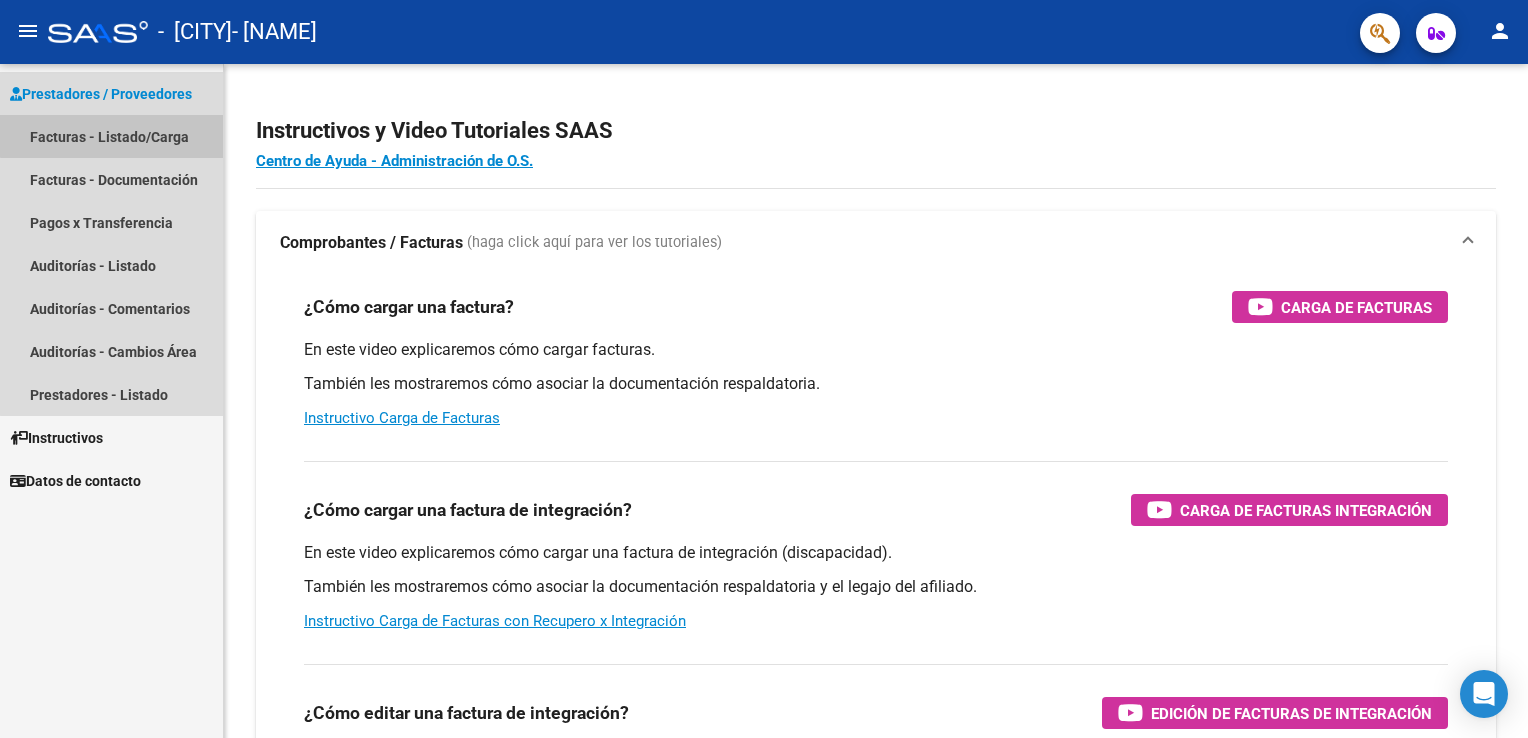 click on "Facturas - Listado/Carga" at bounding box center (111, 136) 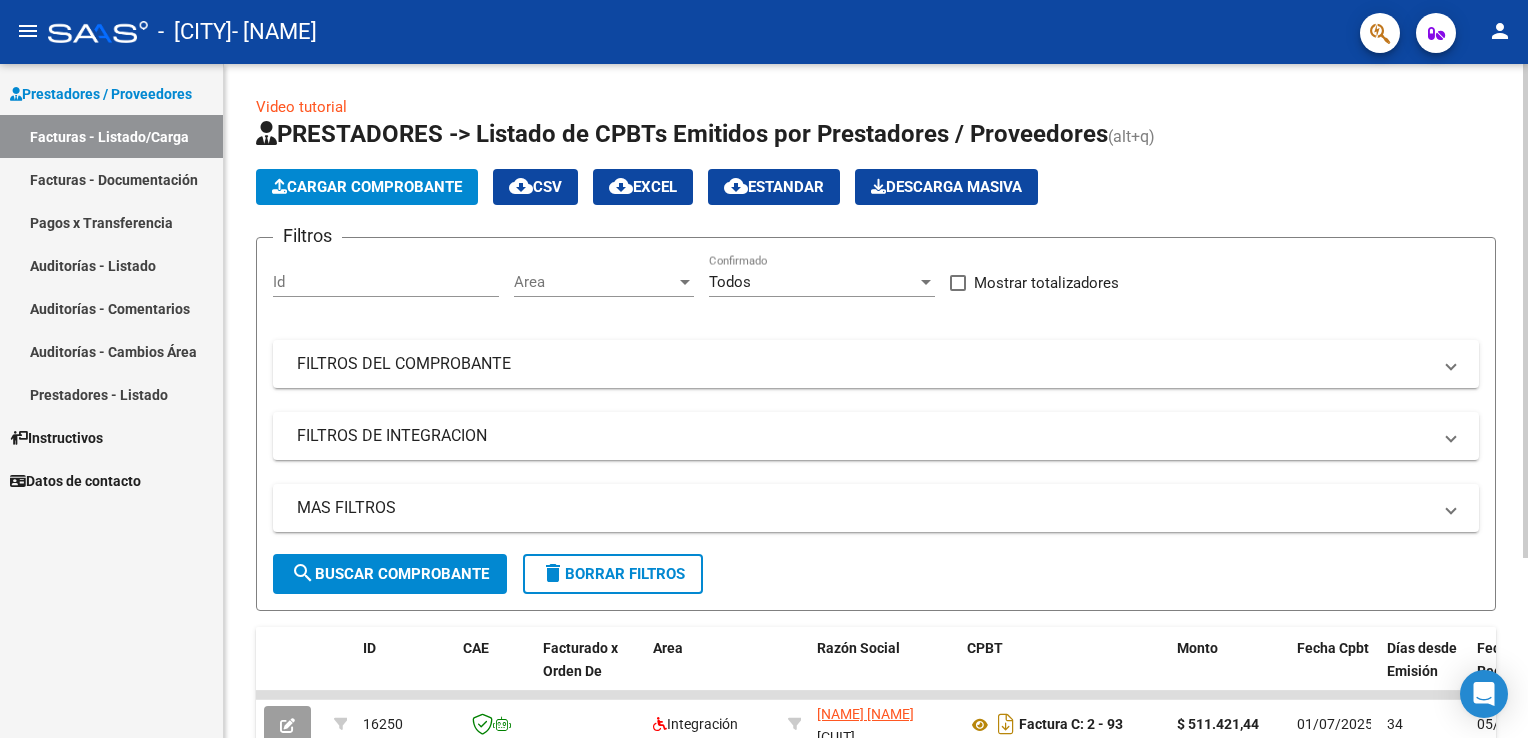 scroll, scrollTop: 244, scrollLeft: 0, axis: vertical 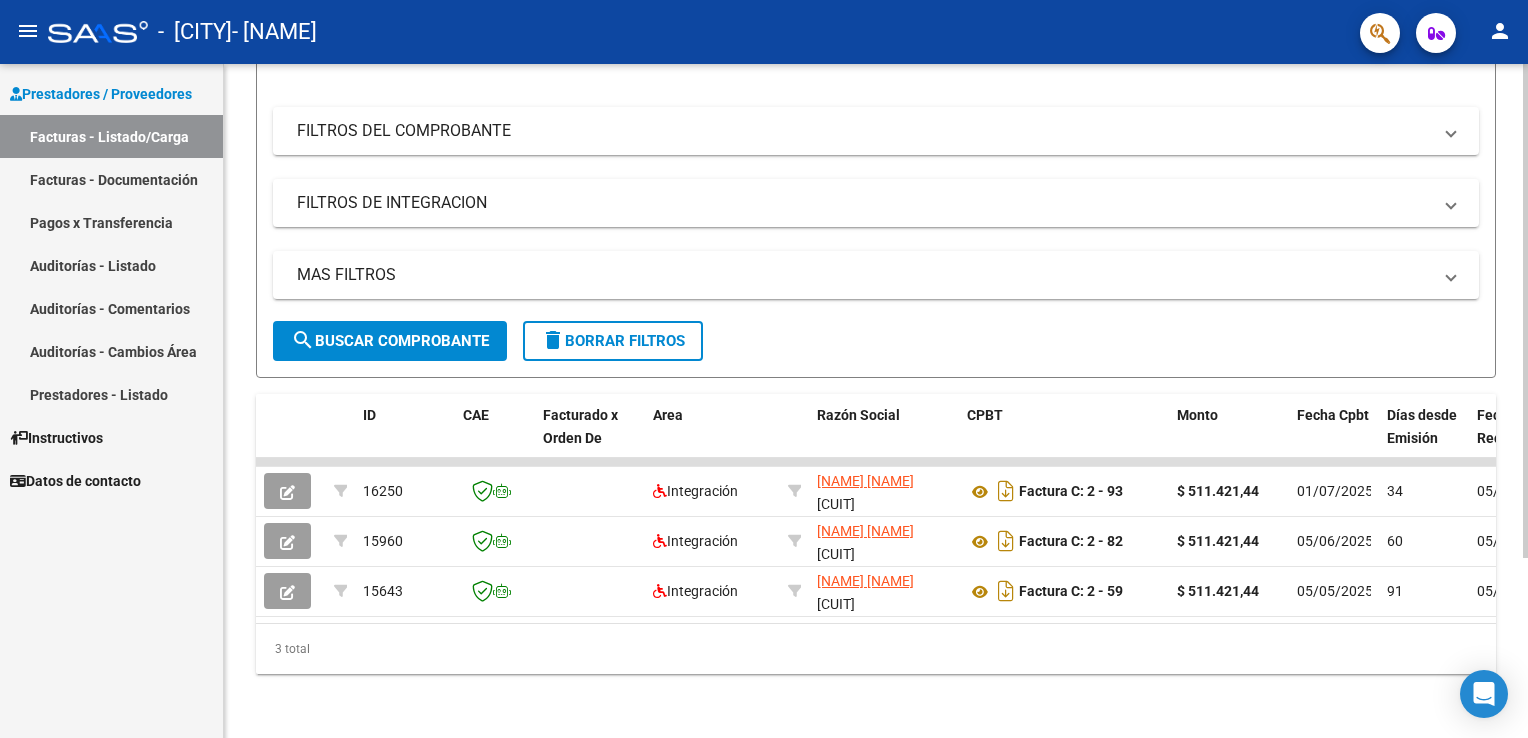 click on "menu -   [CITY]   - [NAME] person    Prestadores / Proveedores Facturas - Listado/Carga Facturas - Documentación Pagos x Transferencia Auditorías - Listado Auditorías - Comentarios Auditorías - Cambios Área Prestadores - Listado    Instructivos    Datos de contacto  Video tutorial   PRESTADORES -> Listado de CPBTs Emitidos por Prestadores / Proveedores (alt+q)   Cargar Comprobante
cloud_download  CSV  cloud_download  EXCEL  cloud_download  Estandar   Descarga Masiva
Filtros Id Area Area Todos Confirmado   Mostrar totalizadores   FILTROS DEL COMPROBANTE  Comprobante Tipo Comprobante Tipo Start date – End date Fec. Comprobante Desde / Hasta Días Emisión Desde(cant. días) Días Emisión Hasta(cant. días) CUIT / Razón Social Pto. Venta Nro. Comprobante Código SSS CAE Válido CAE Válido Todos Cargado Módulo Hosp. Todos Tiene facturacion Apócrifa Hospital Refes  FILTROS DE INTEGRACION  Período De Prestación Campos del Archivo de Rendición Devuelto x SSS (dr_envio) Todos" at bounding box center [764, 369] 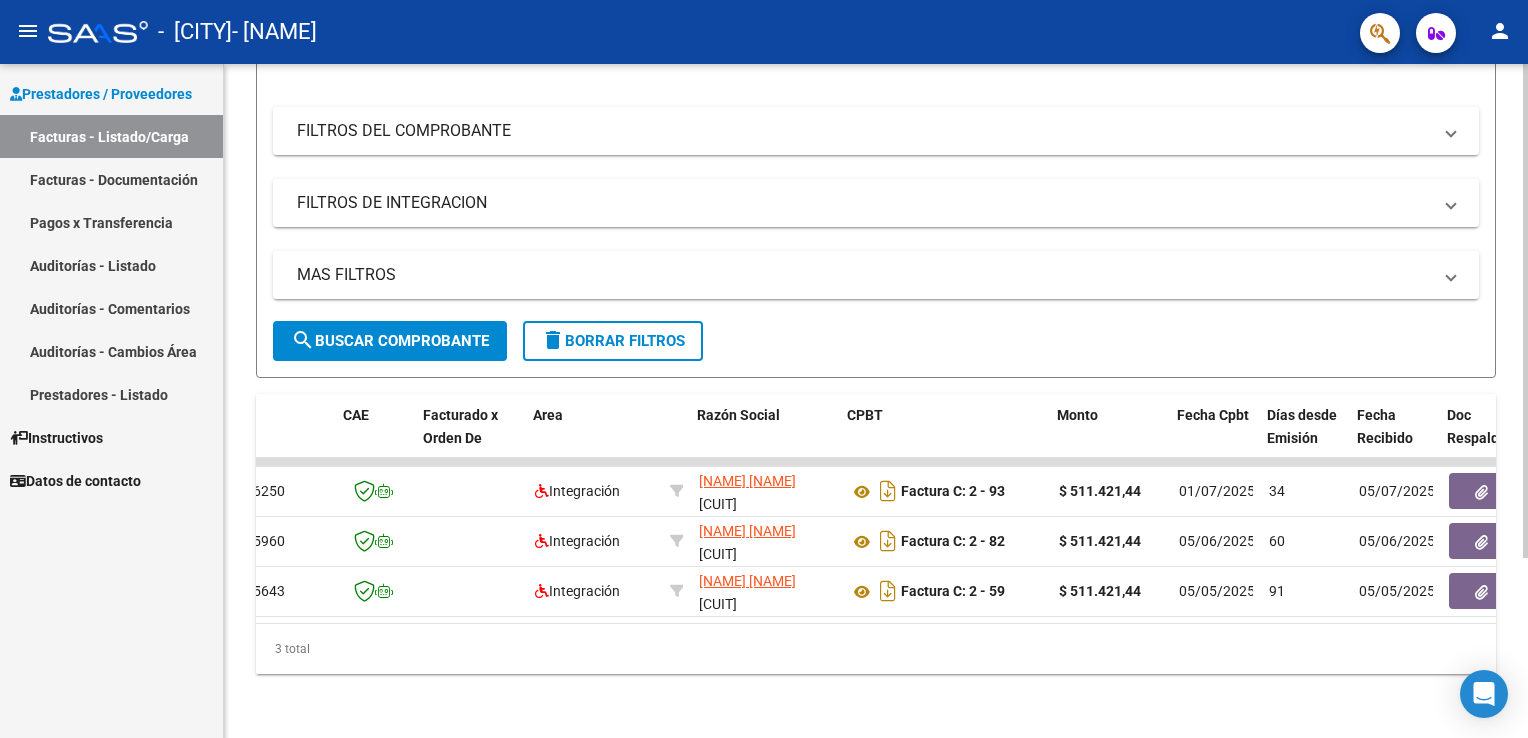 scroll, scrollTop: 0, scrollLeft: 120, axis: horizontal 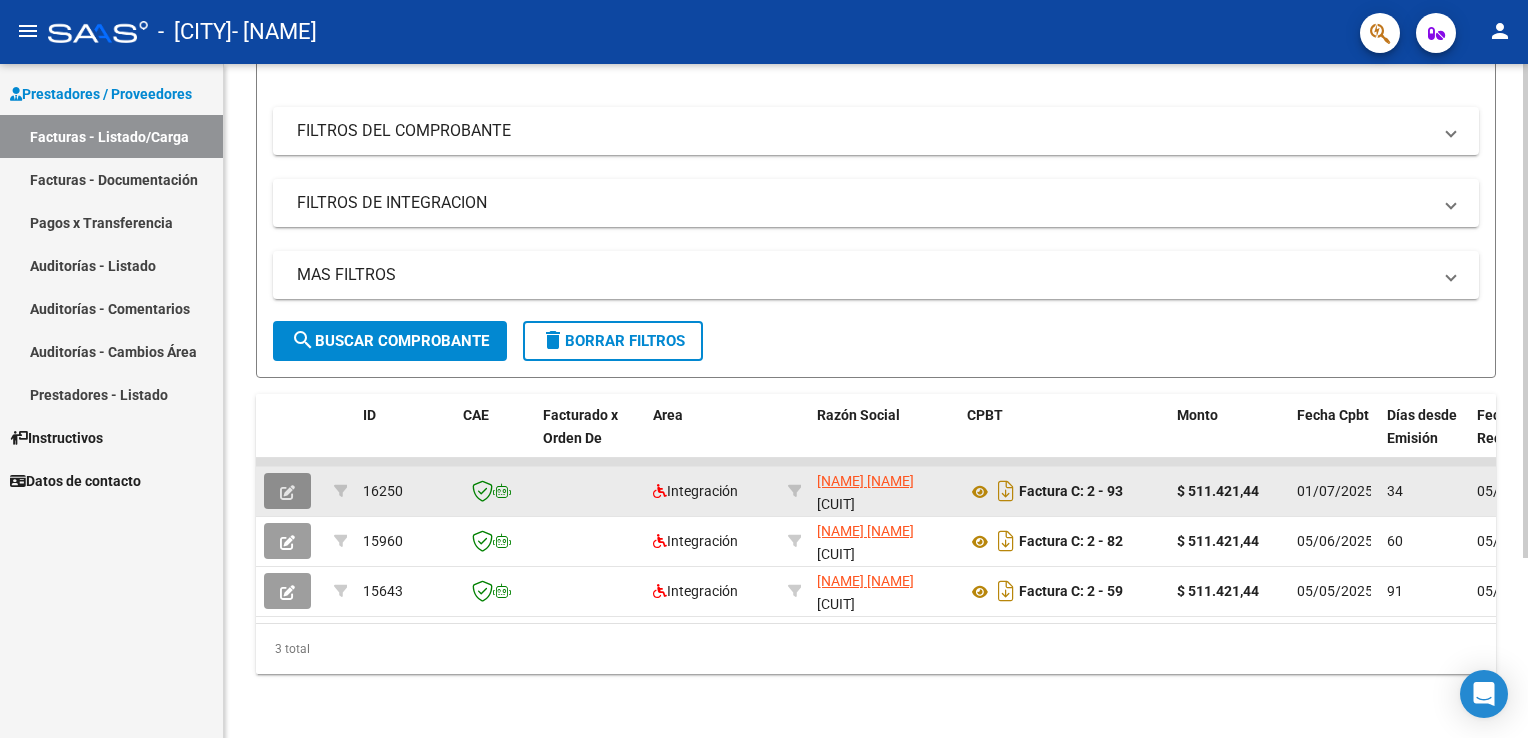 click 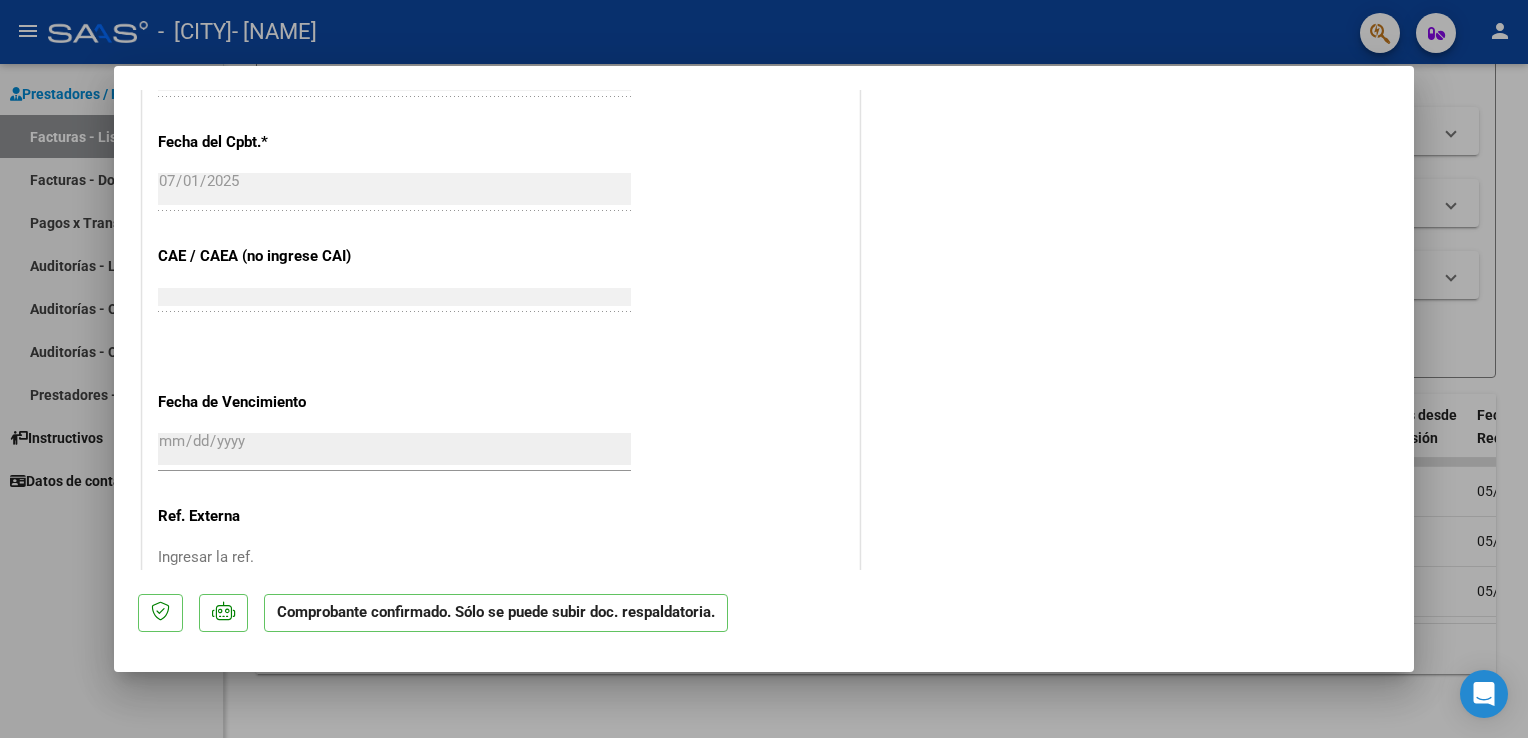 scroll, scrollTop: 1266, scrollLeft: 0, axis: vertical 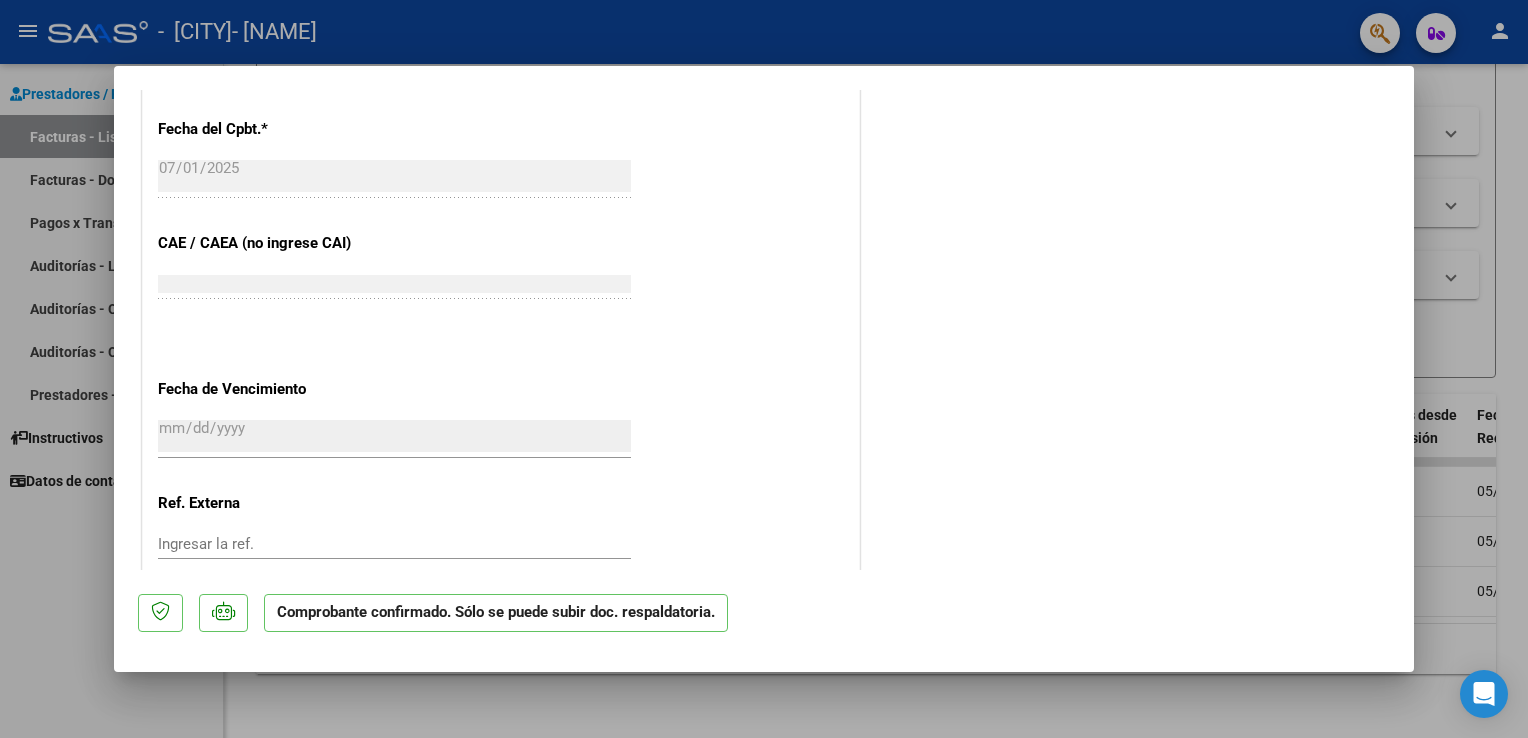 click at bounding box center (764, 369) 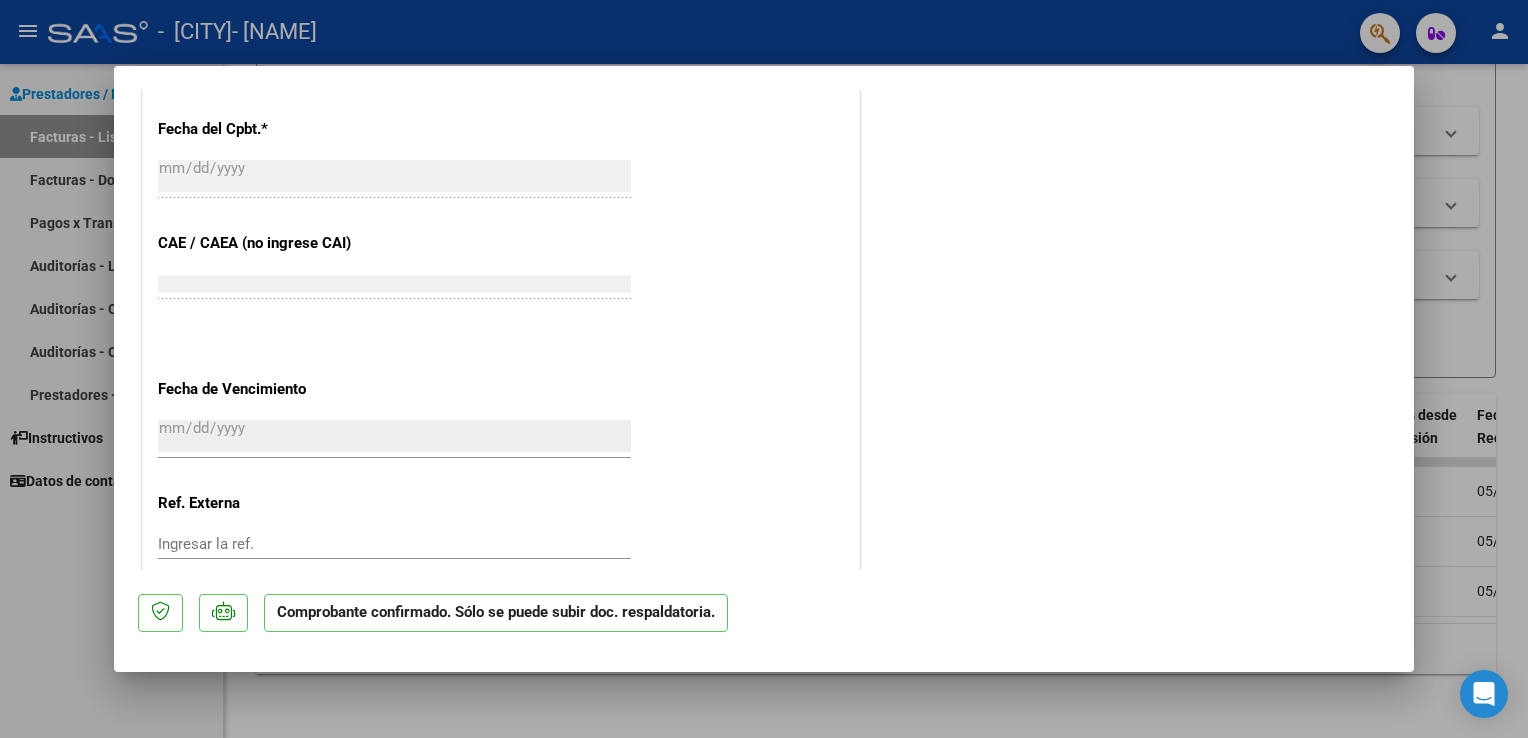scroll, scrollTop: 0, scrollLeft: 0, axis: both 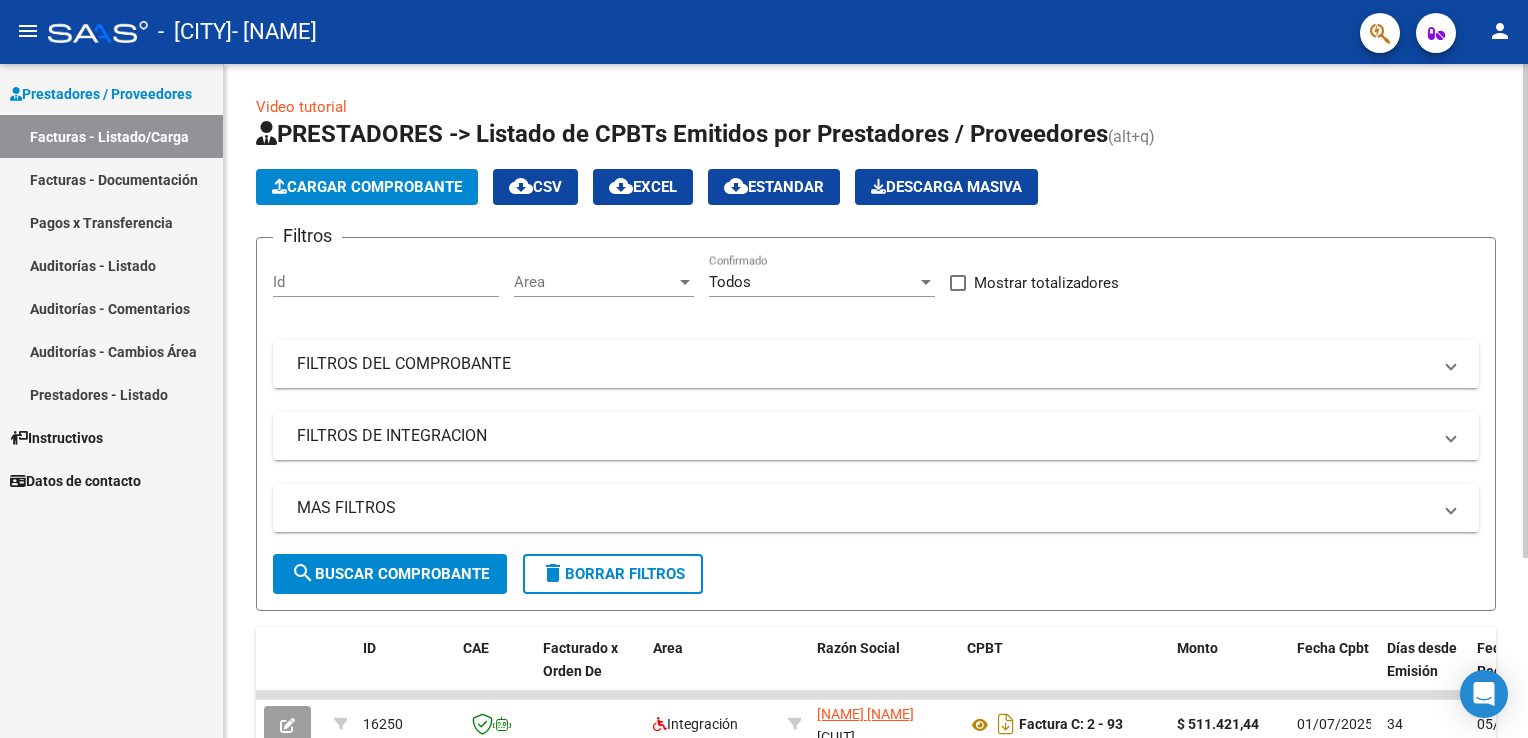 click 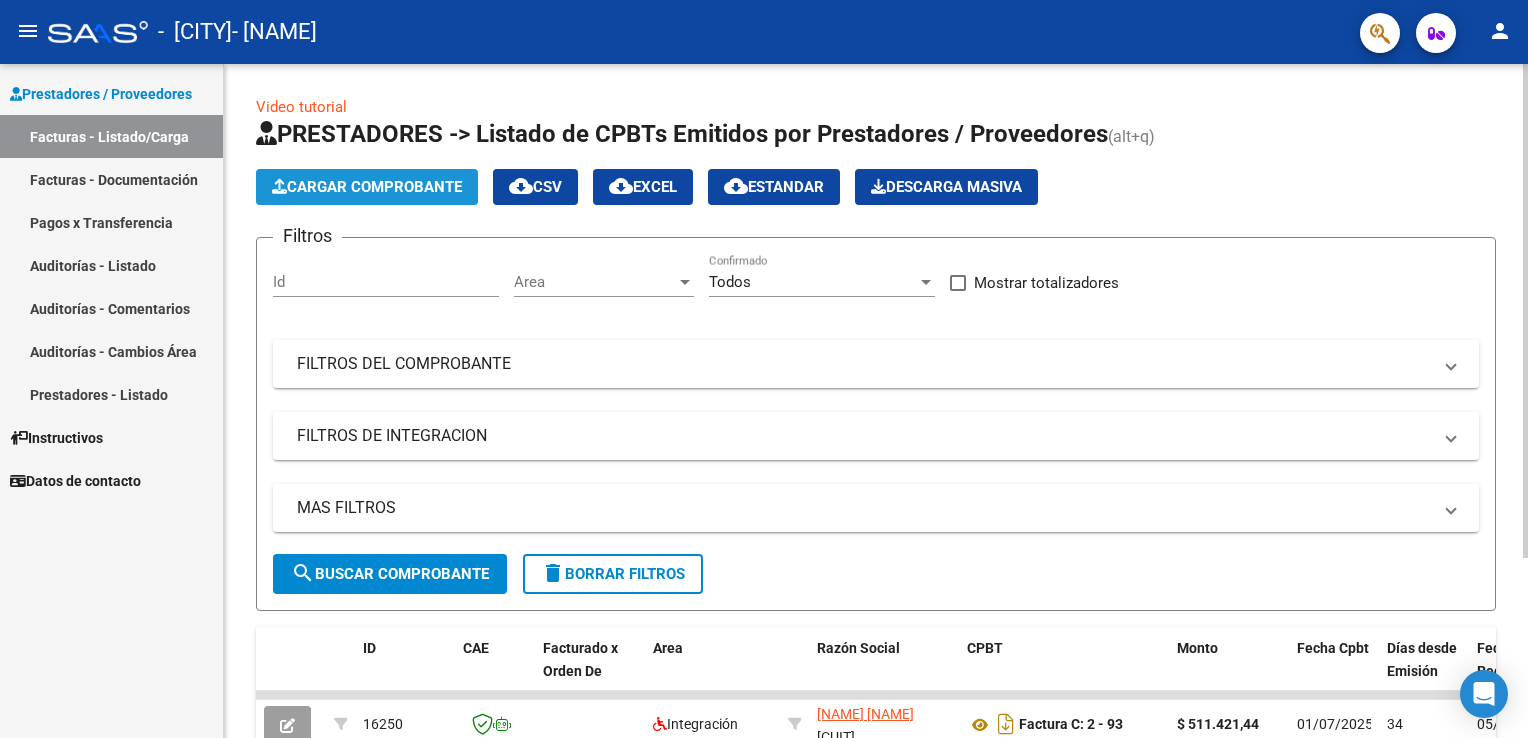 click on "Cargar Comprobante" 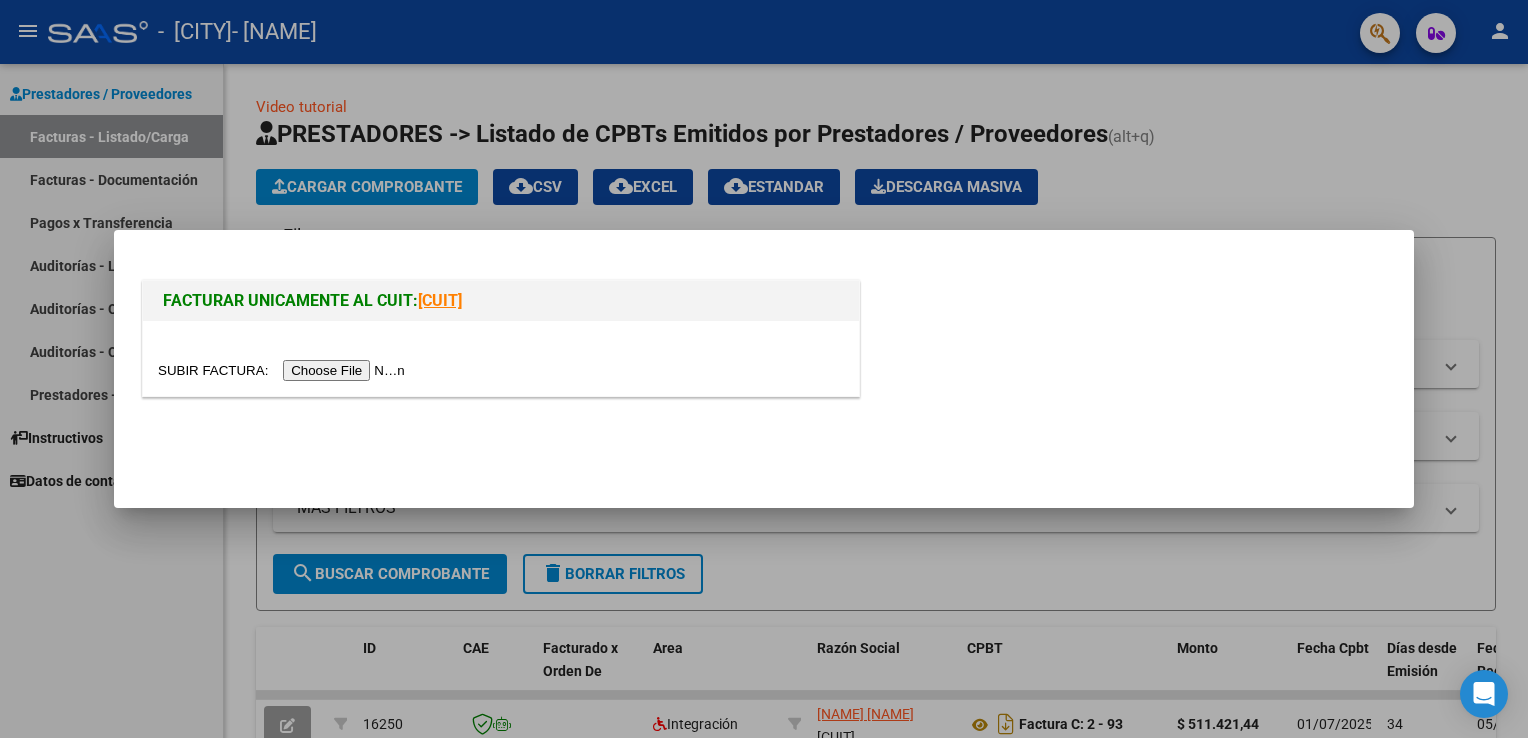 click at bounding box center [284, 370] 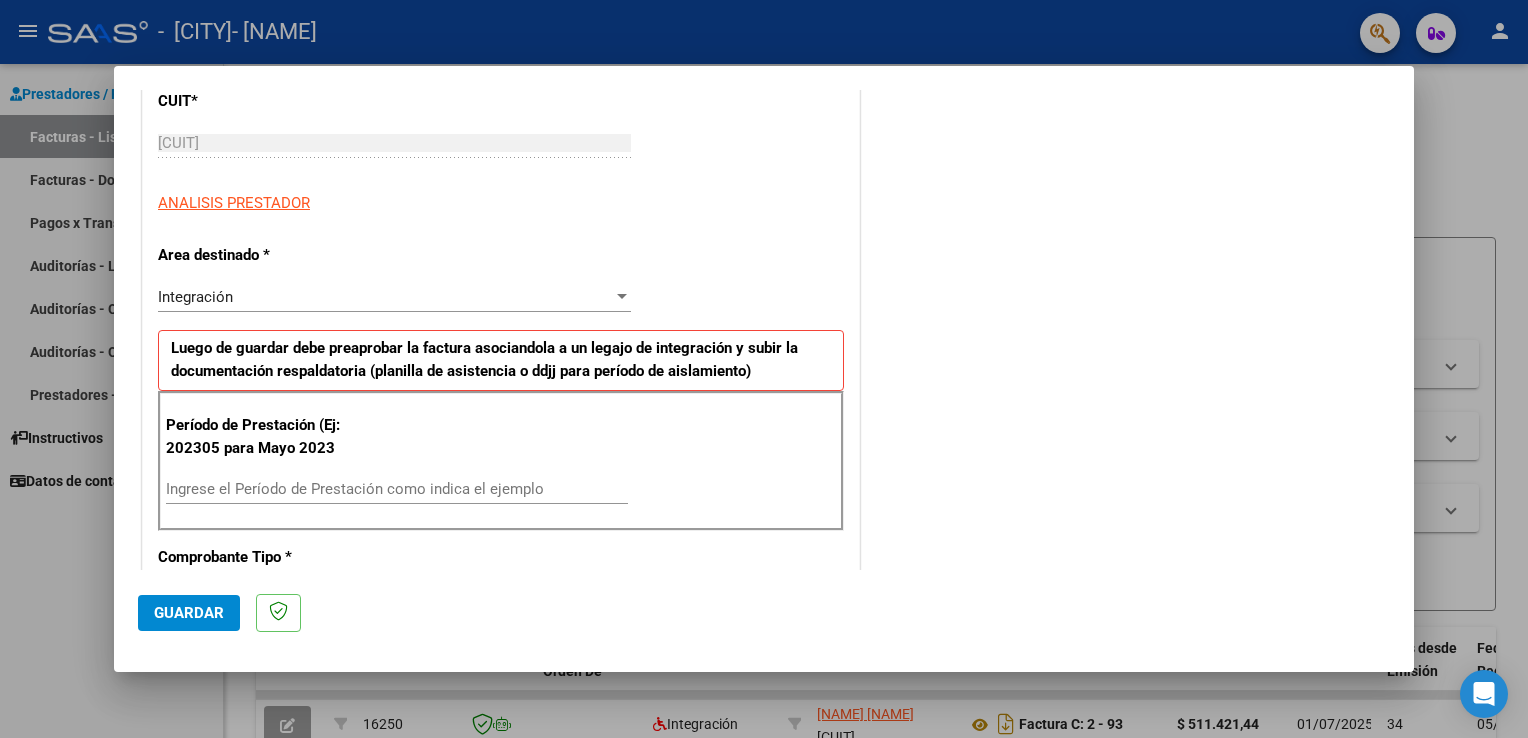 scroll, scrollTop: 320, scrollLeft: 0, axis: vertical 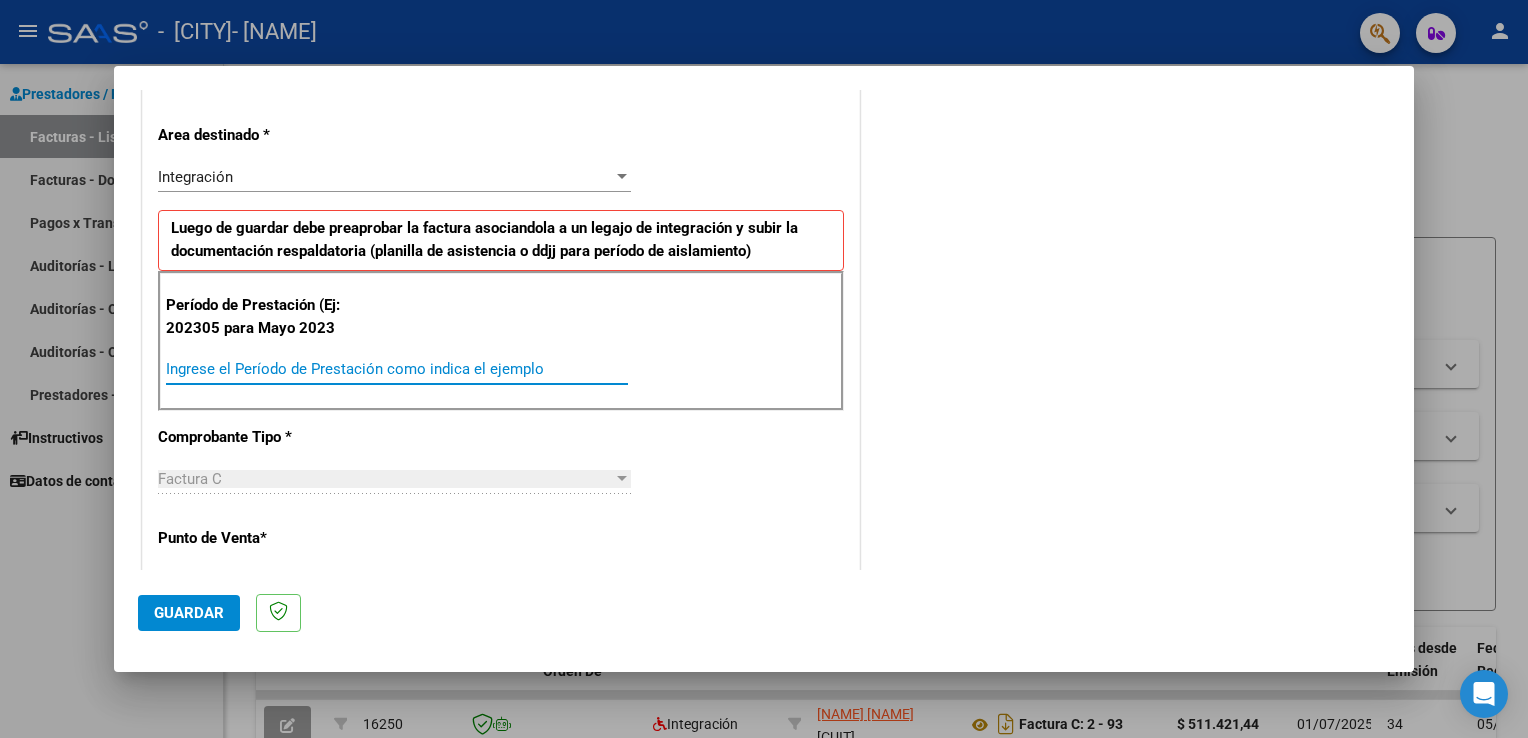 click on "Ingrese el Período de Prestación como indica el ejemplo" at bounding box center (397, 369) 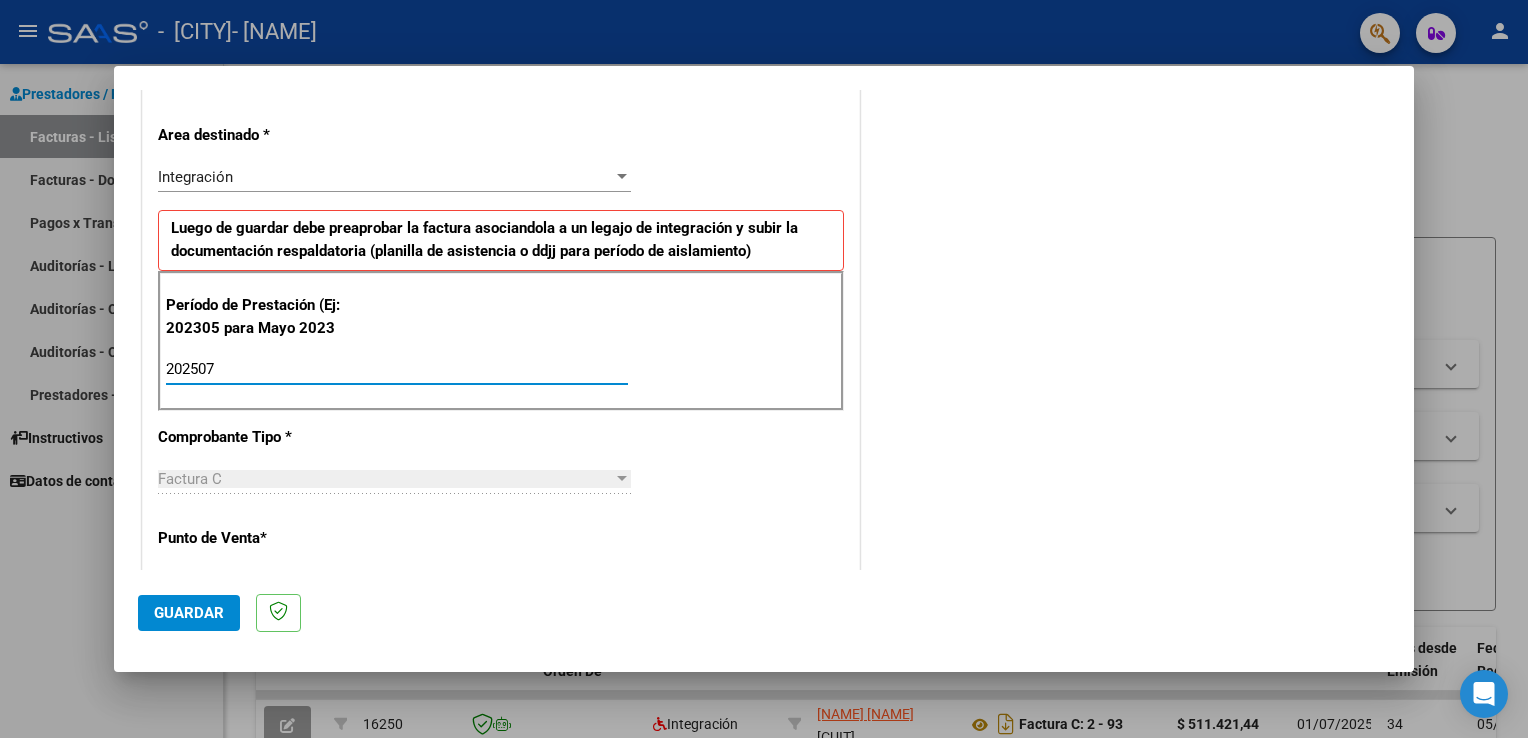 type on "202507" 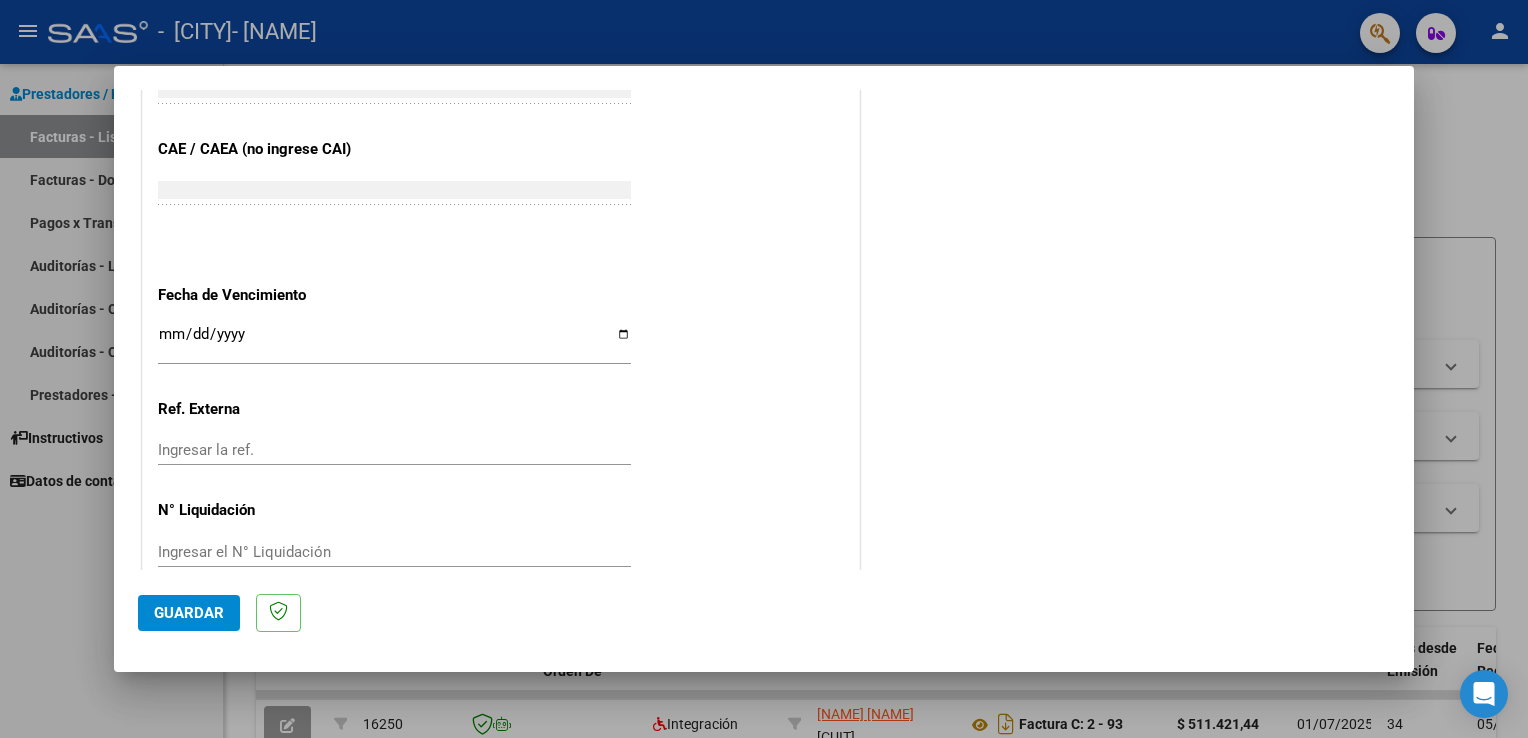 scroll, scrollTop: 1213, scrollLeft: 0, axis: vertical 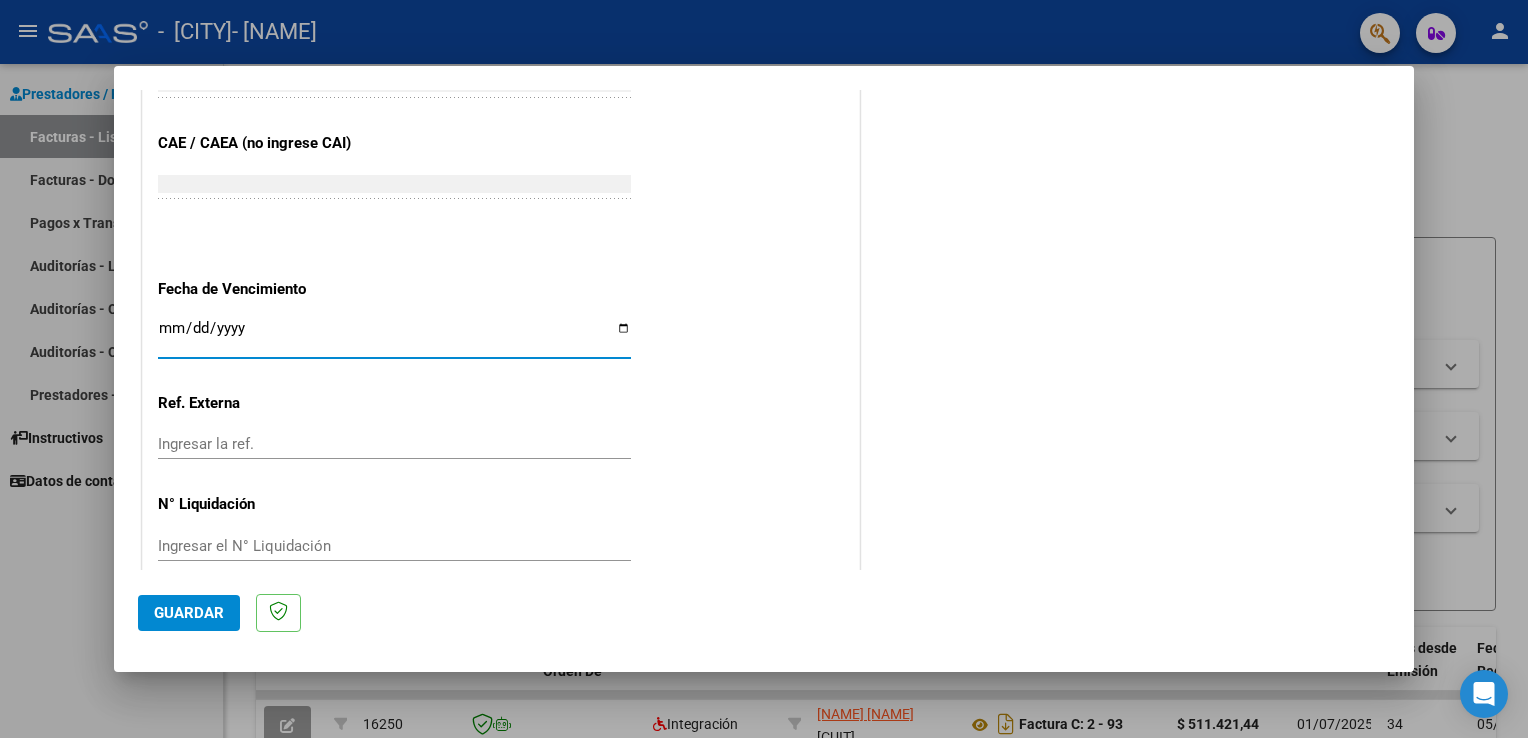 click on "Ingresar la fecha" at bounding box center (394, 336) 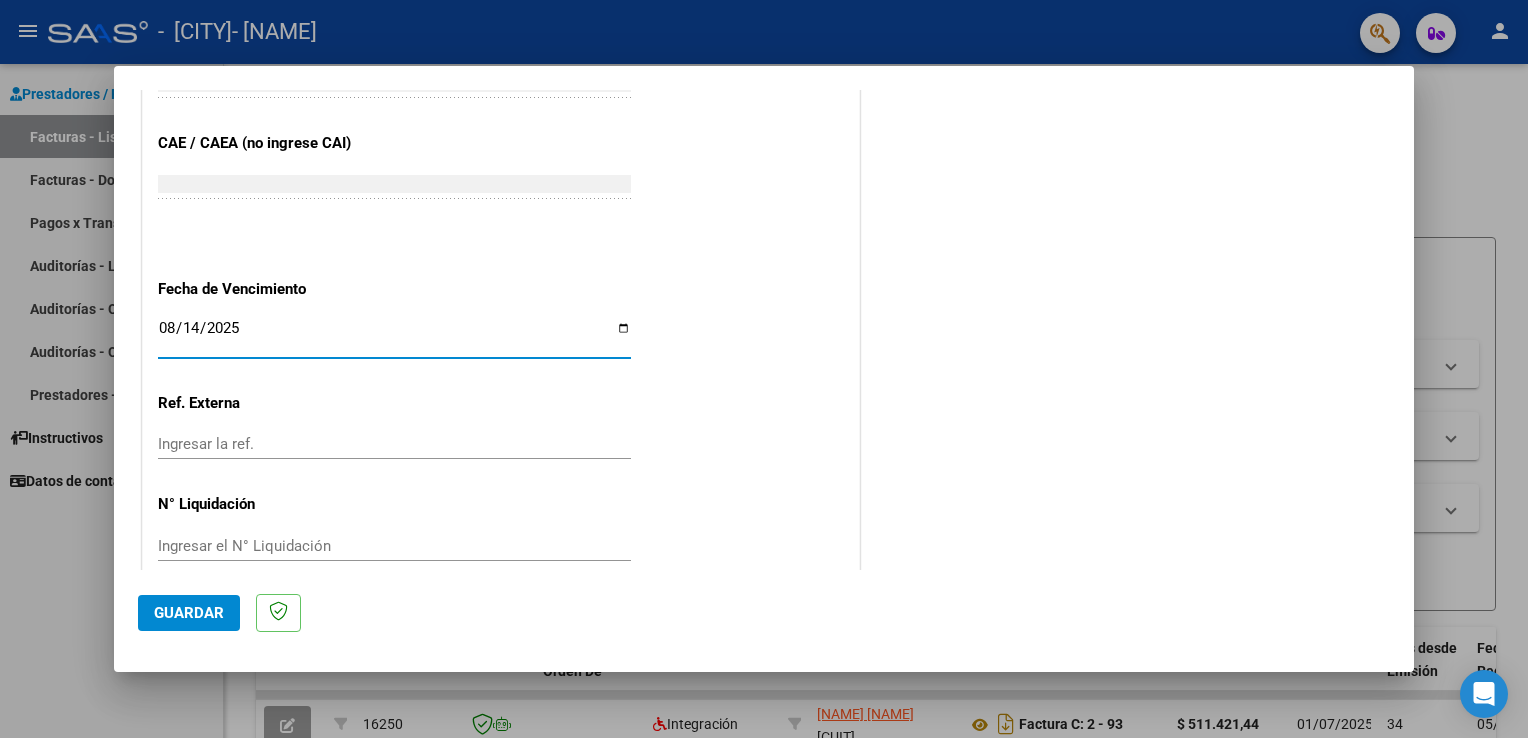 type on "2025-08-14" 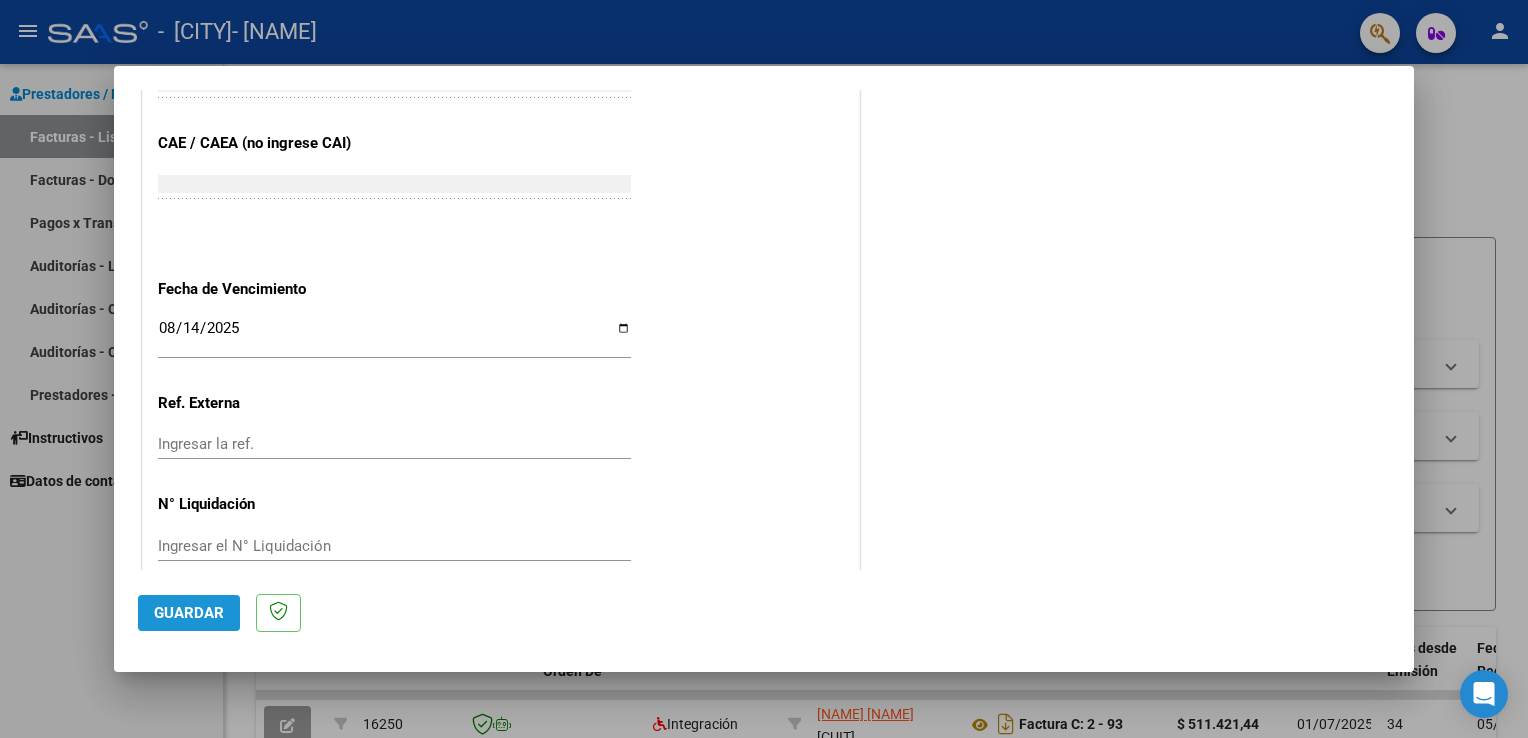 click on "Guardar" 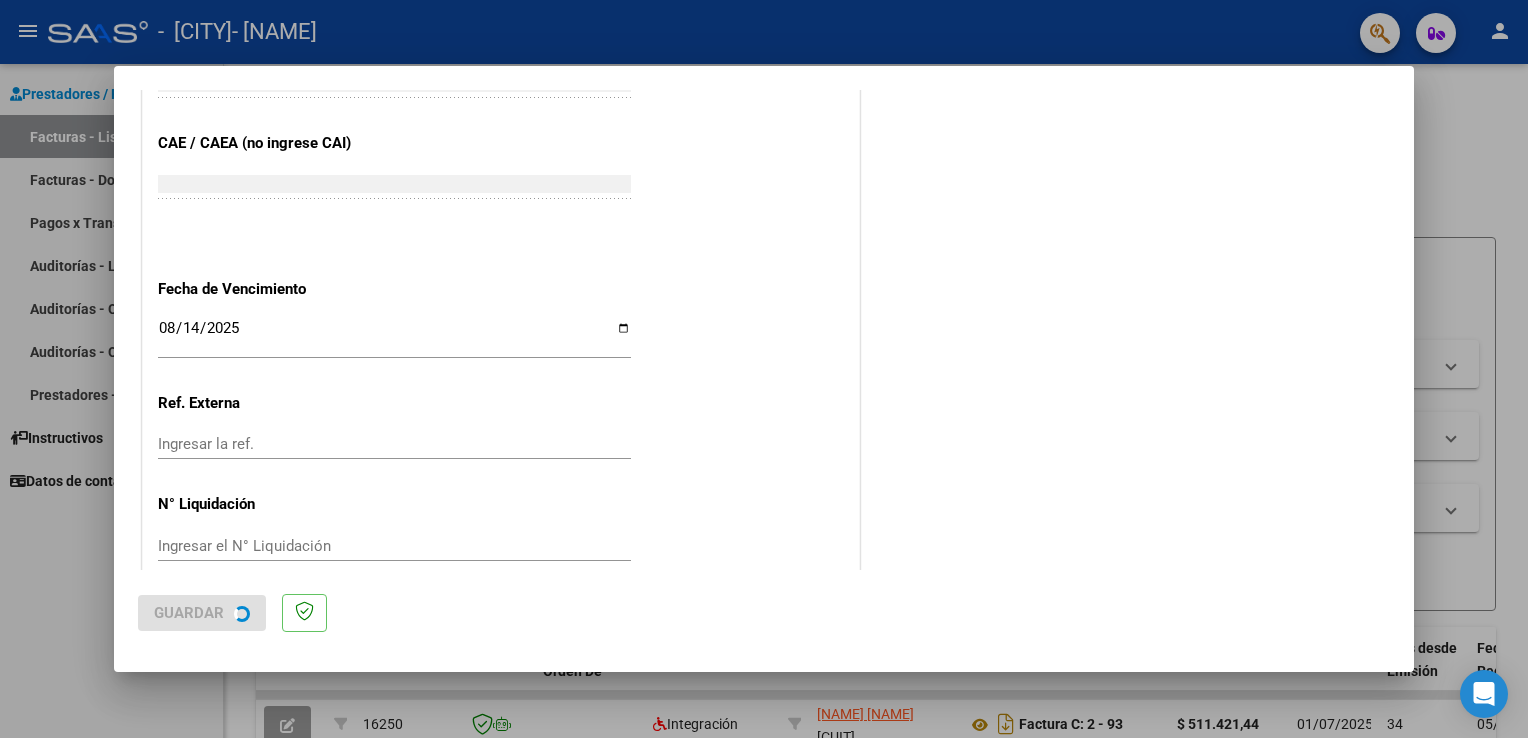 scroll, scrollTop: 0, scrollLeft: 0, axis: both 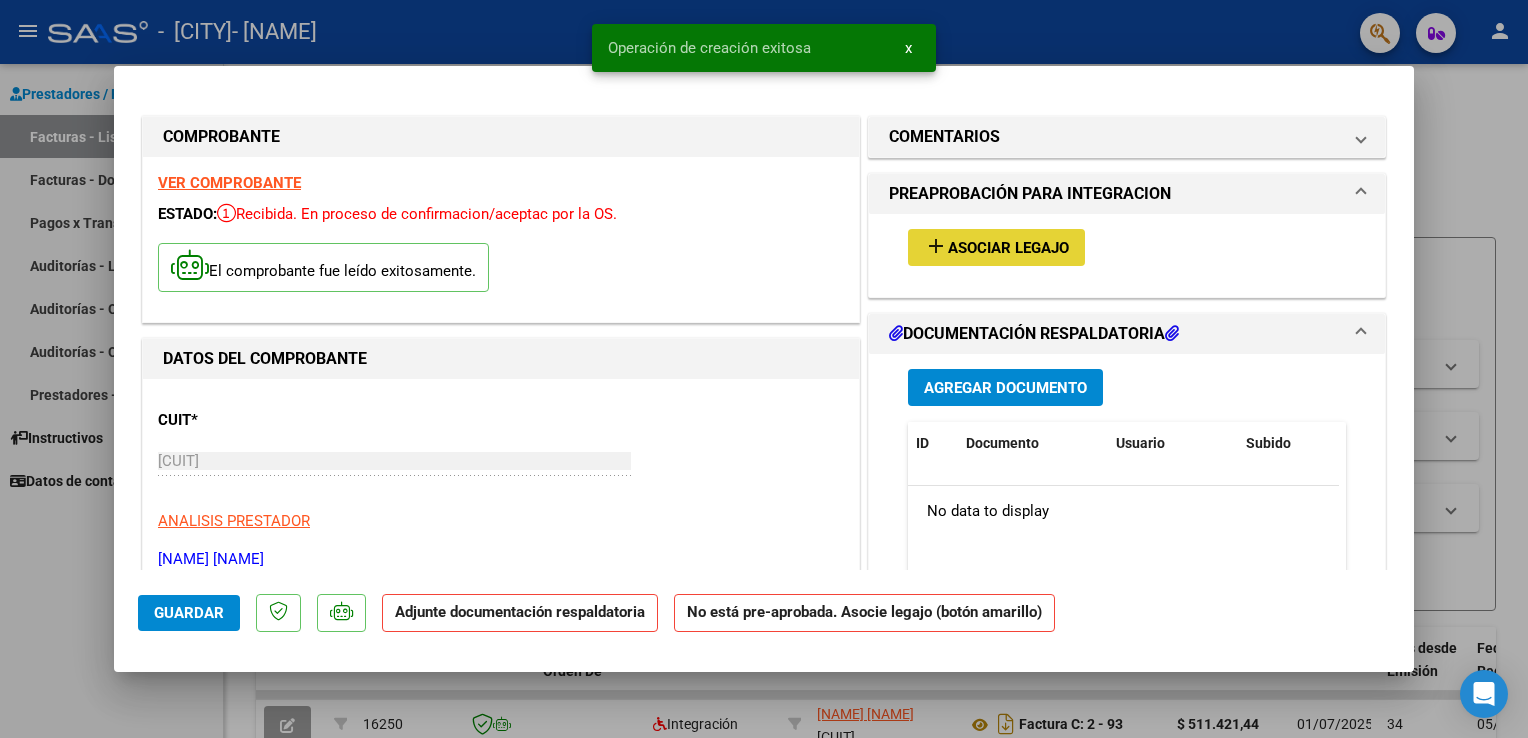click on "Asociar Legajo" at bounding box center (1008, 248) 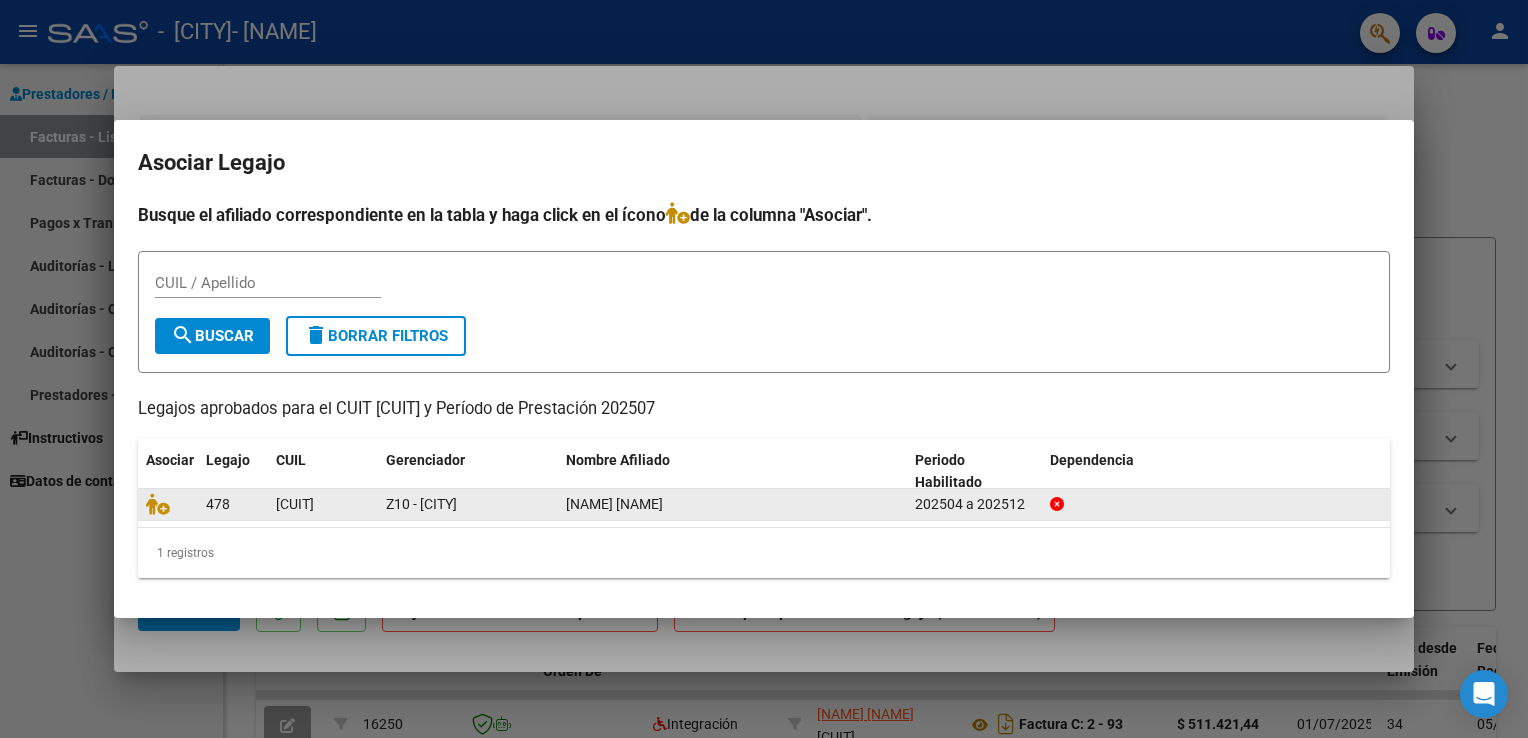 click 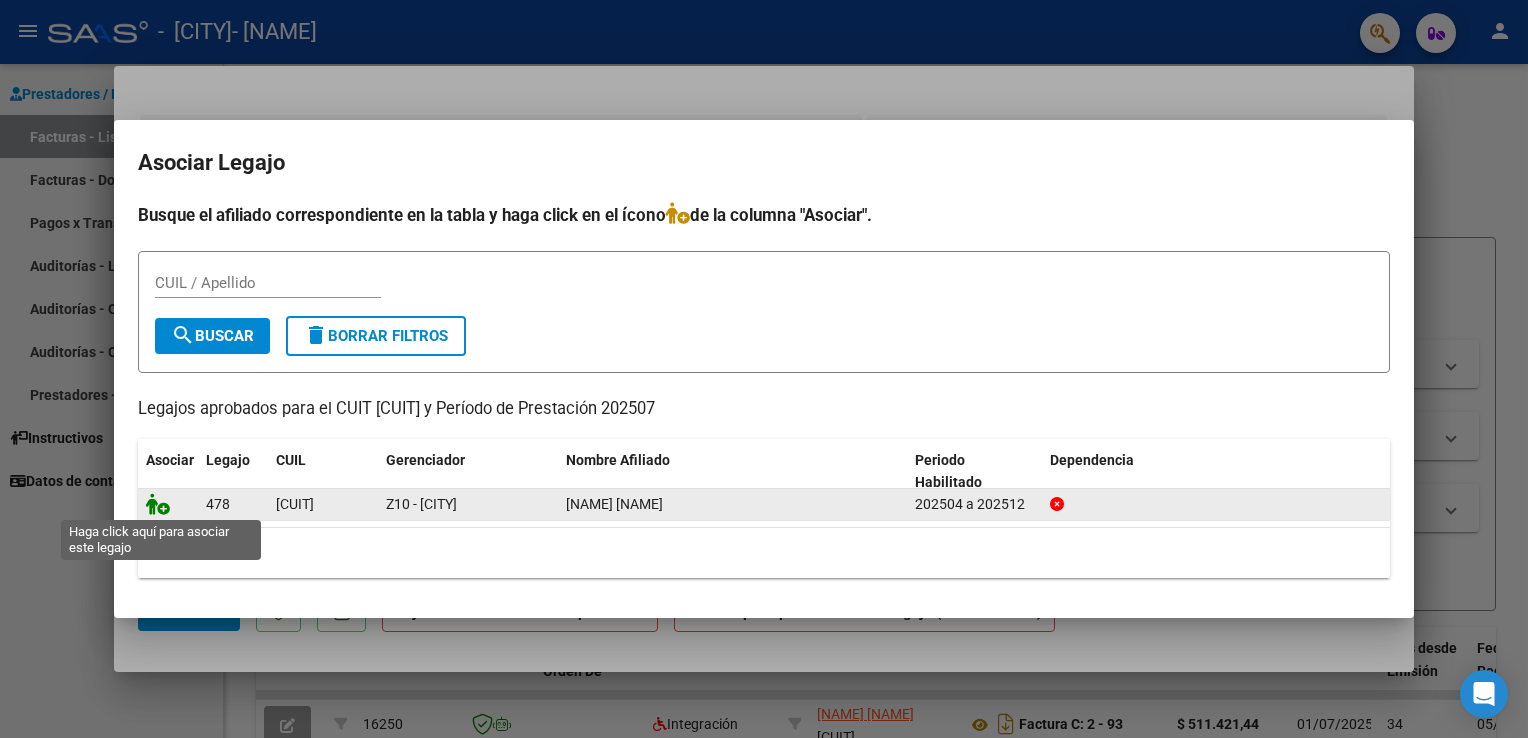 click 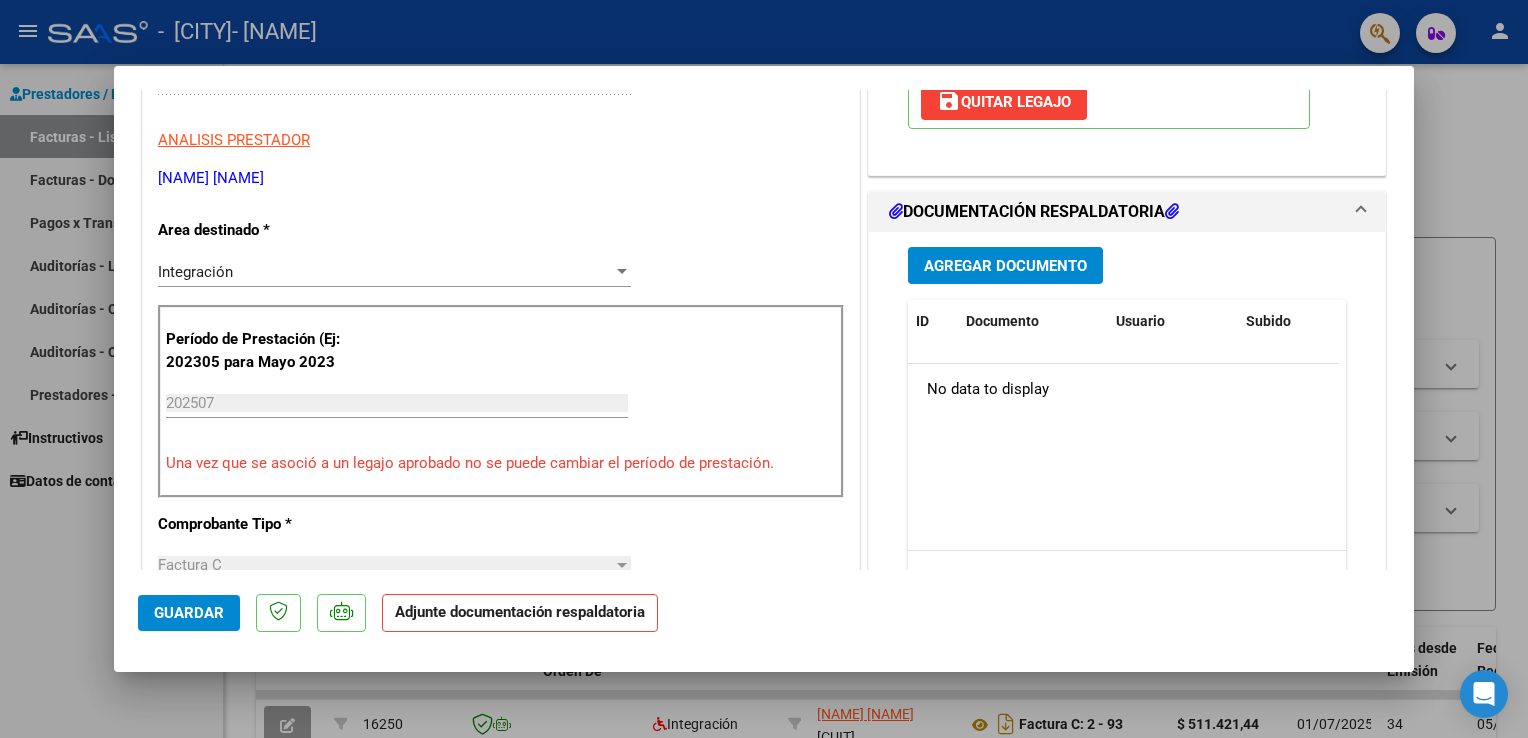 scroll, scrollTop: 400, scrollLeft: 0, axis: vertical 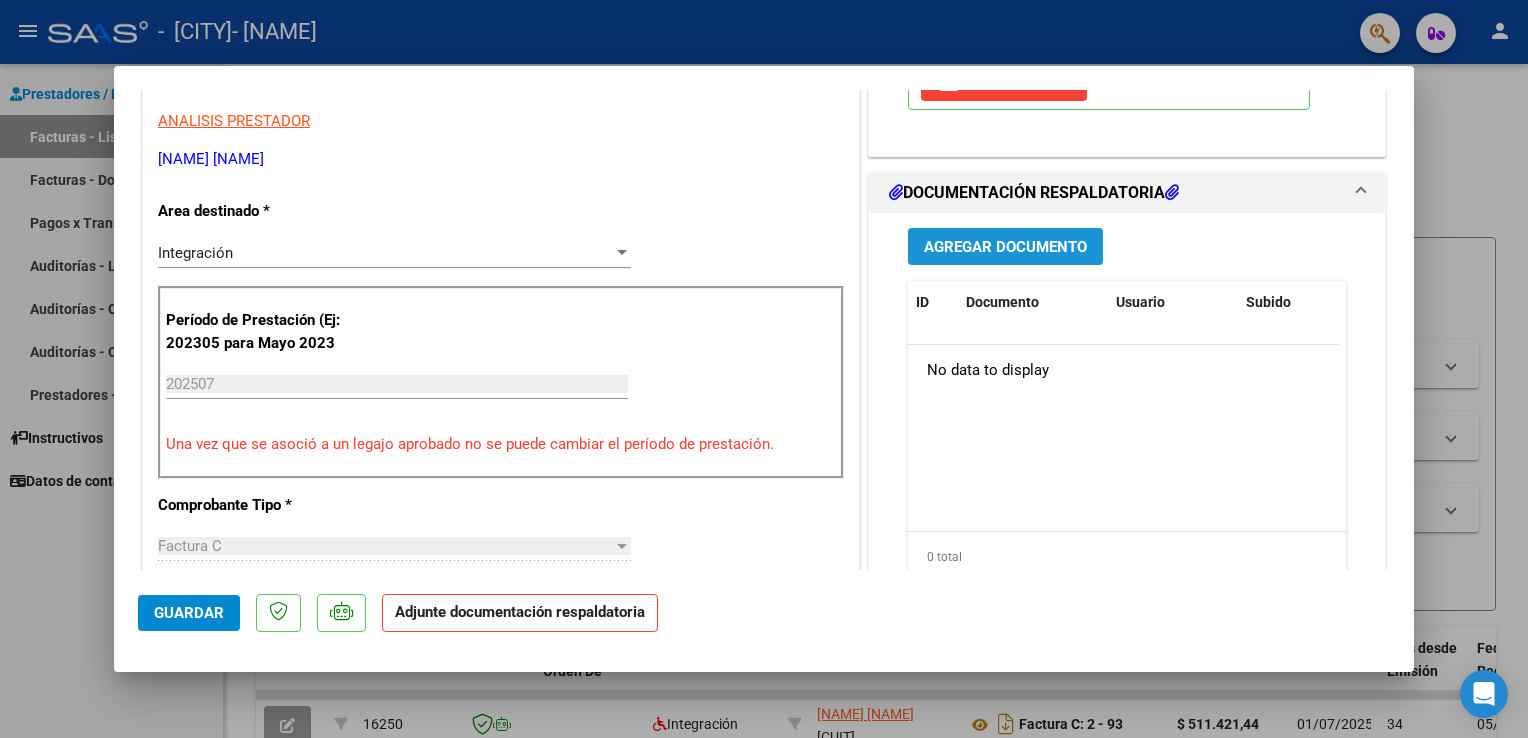 click on "Agregar Documento" at bounding box center (1005, 247) 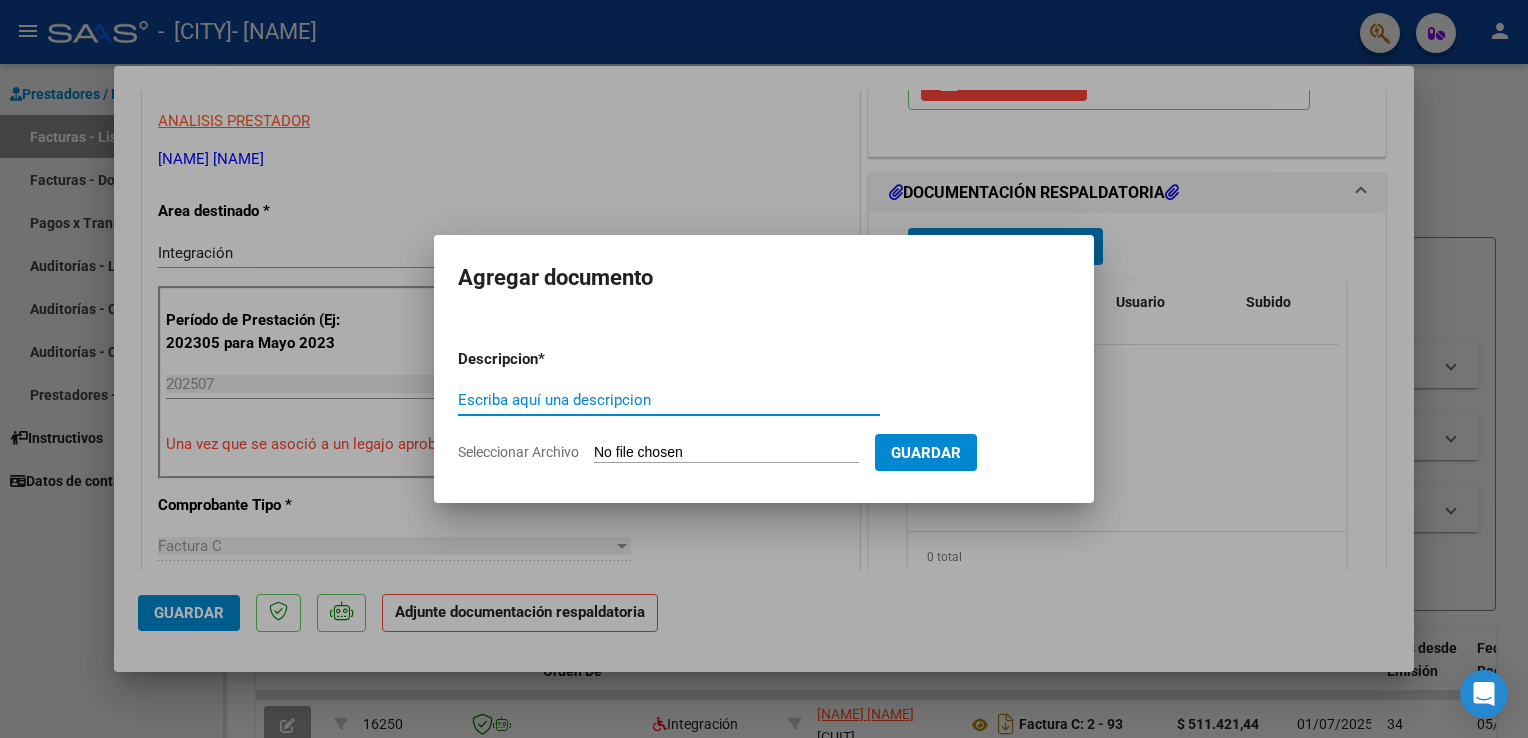 click on "Escriba aquí una descripcion" at bounding box center [669, 400] 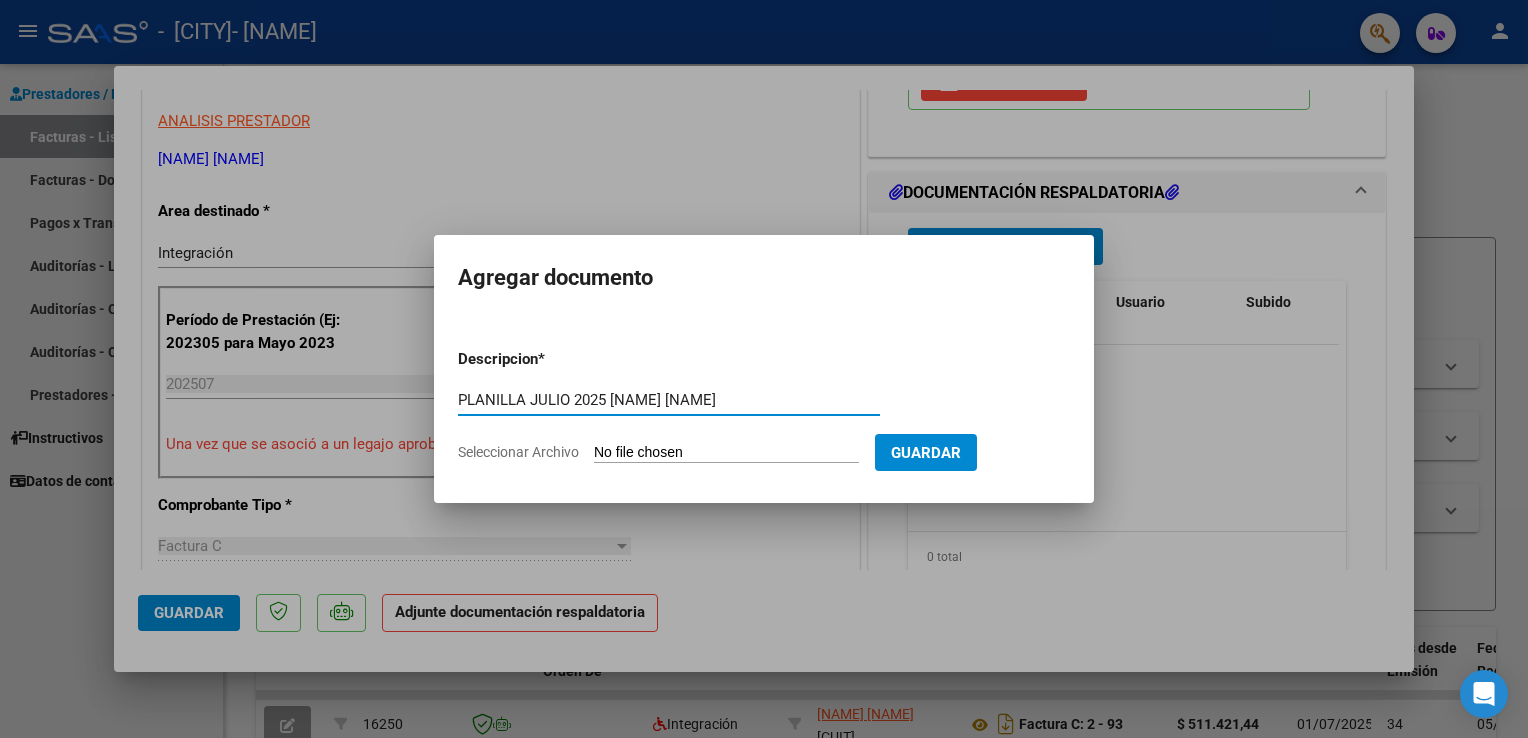type on "PLANILLA JULIO 2025 [NAME] [NAME]" 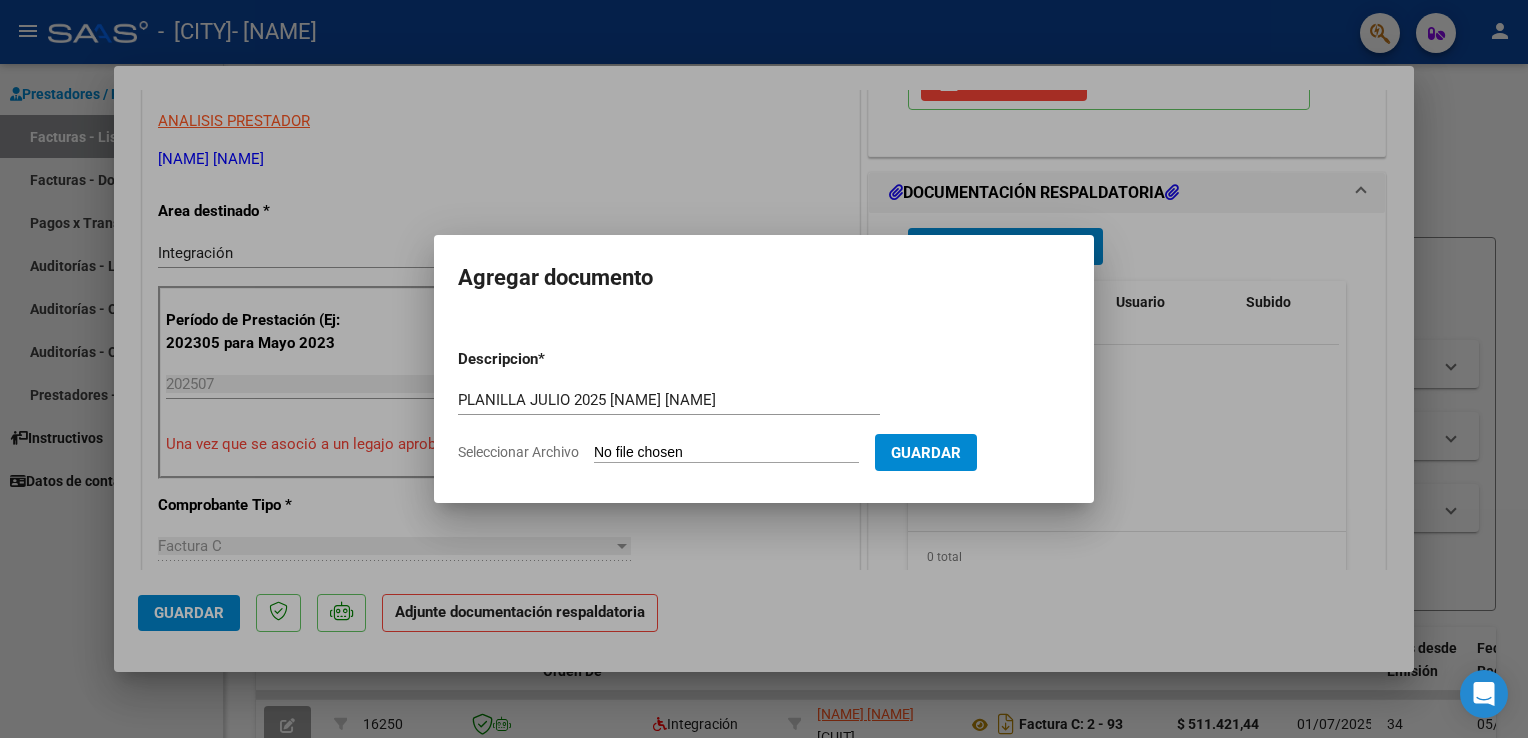 click on "Seleccionar Archivo" at bounding box center (726, 453) 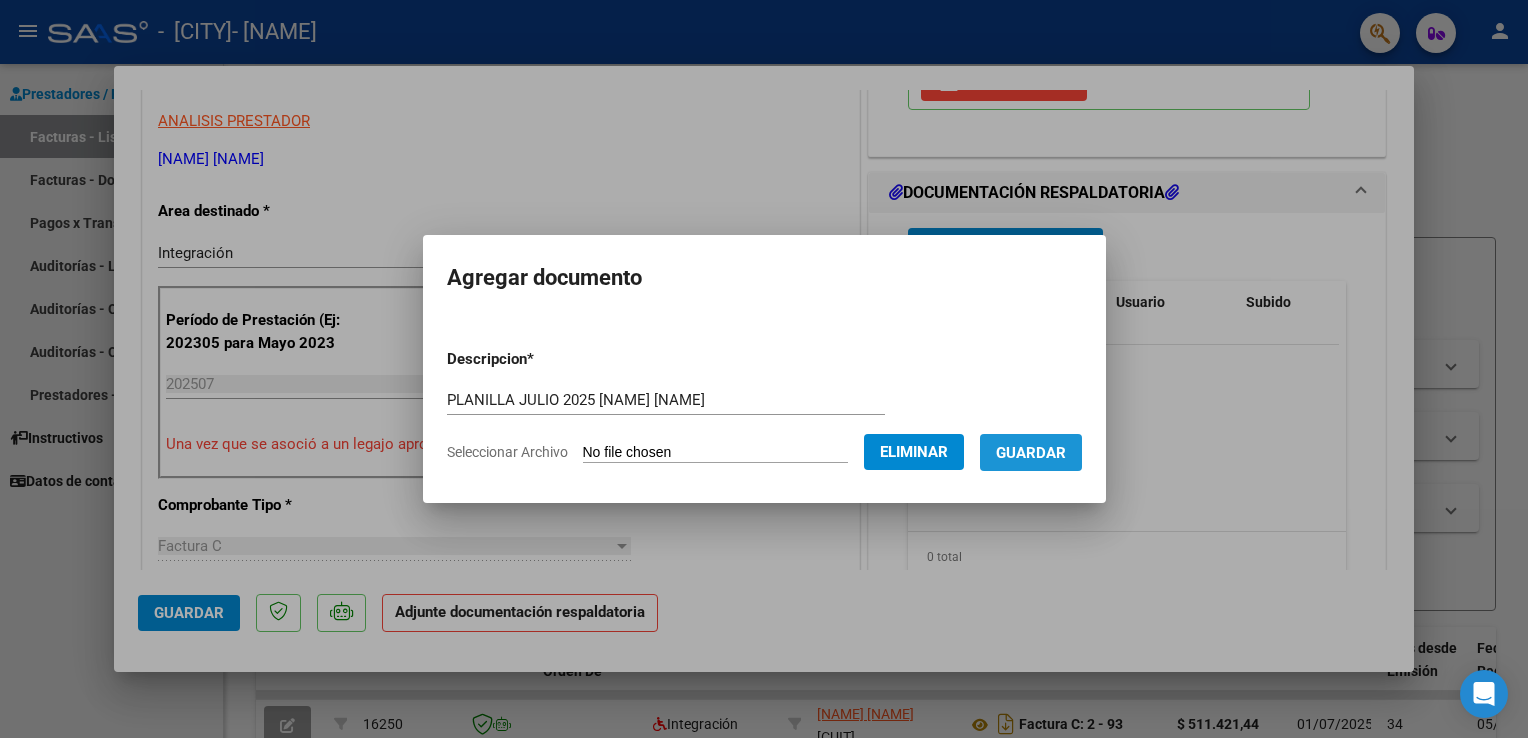 click on "Guardar" at bounding box center [1031, 453] 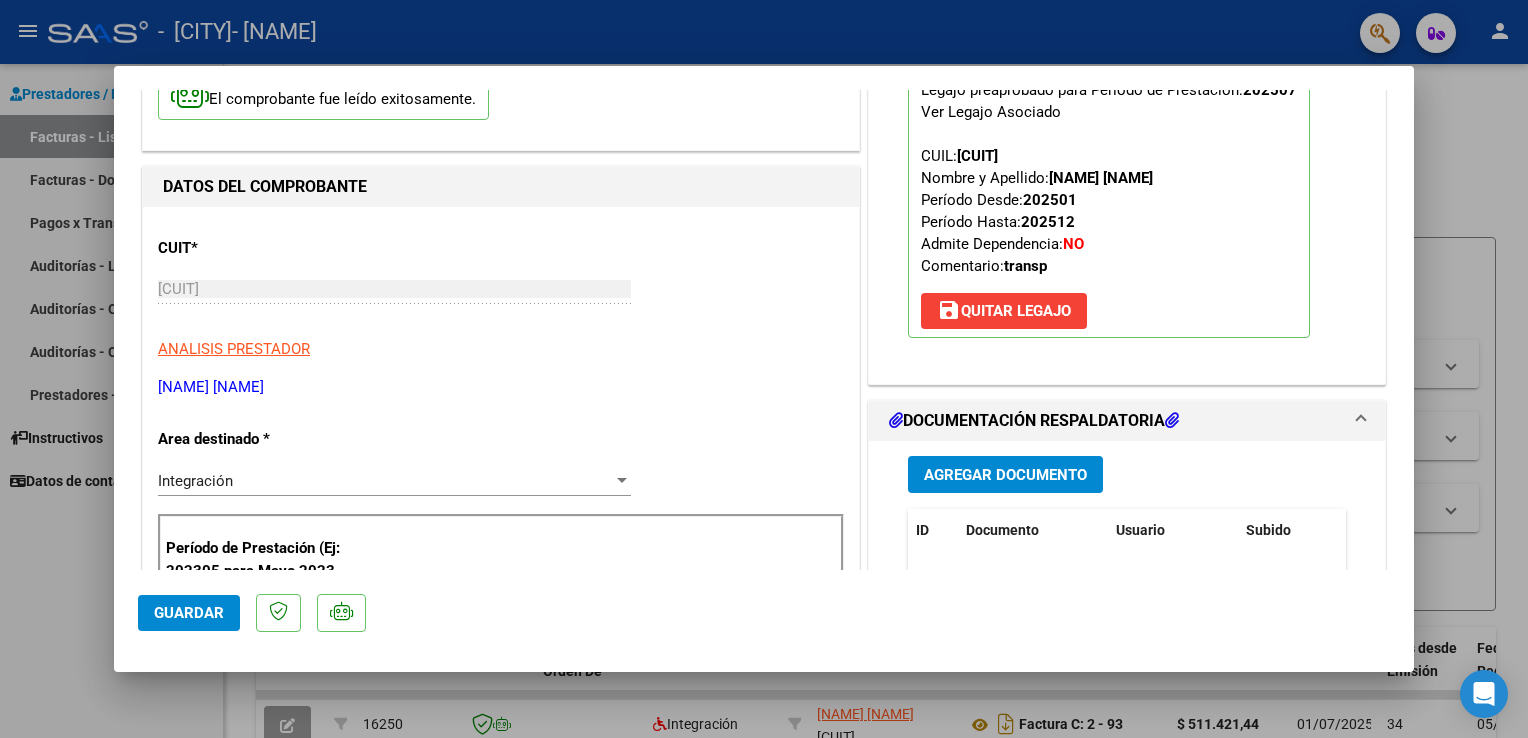 scroll, scrollTop: 0, scrollLeft: 0, axis: both 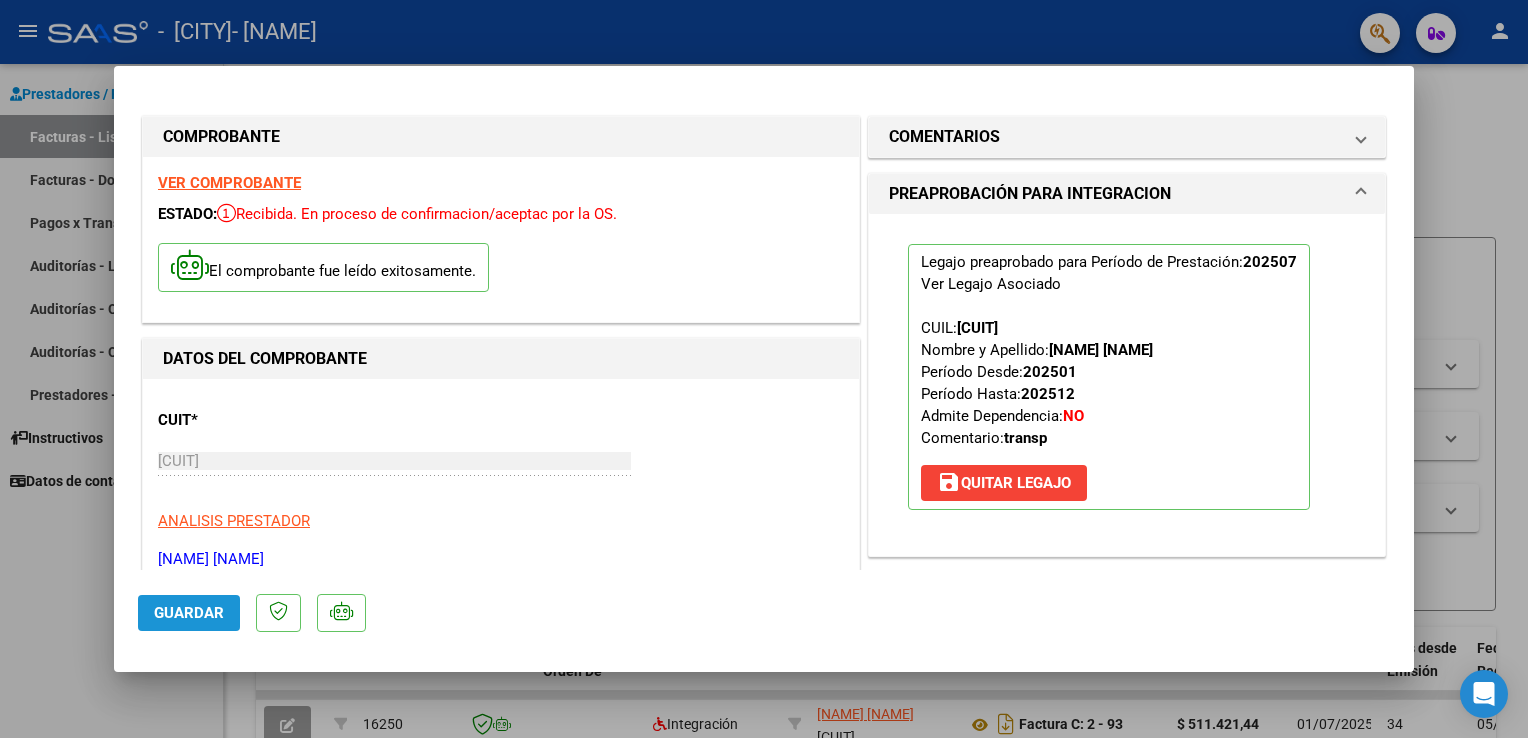 click on "Guardar" 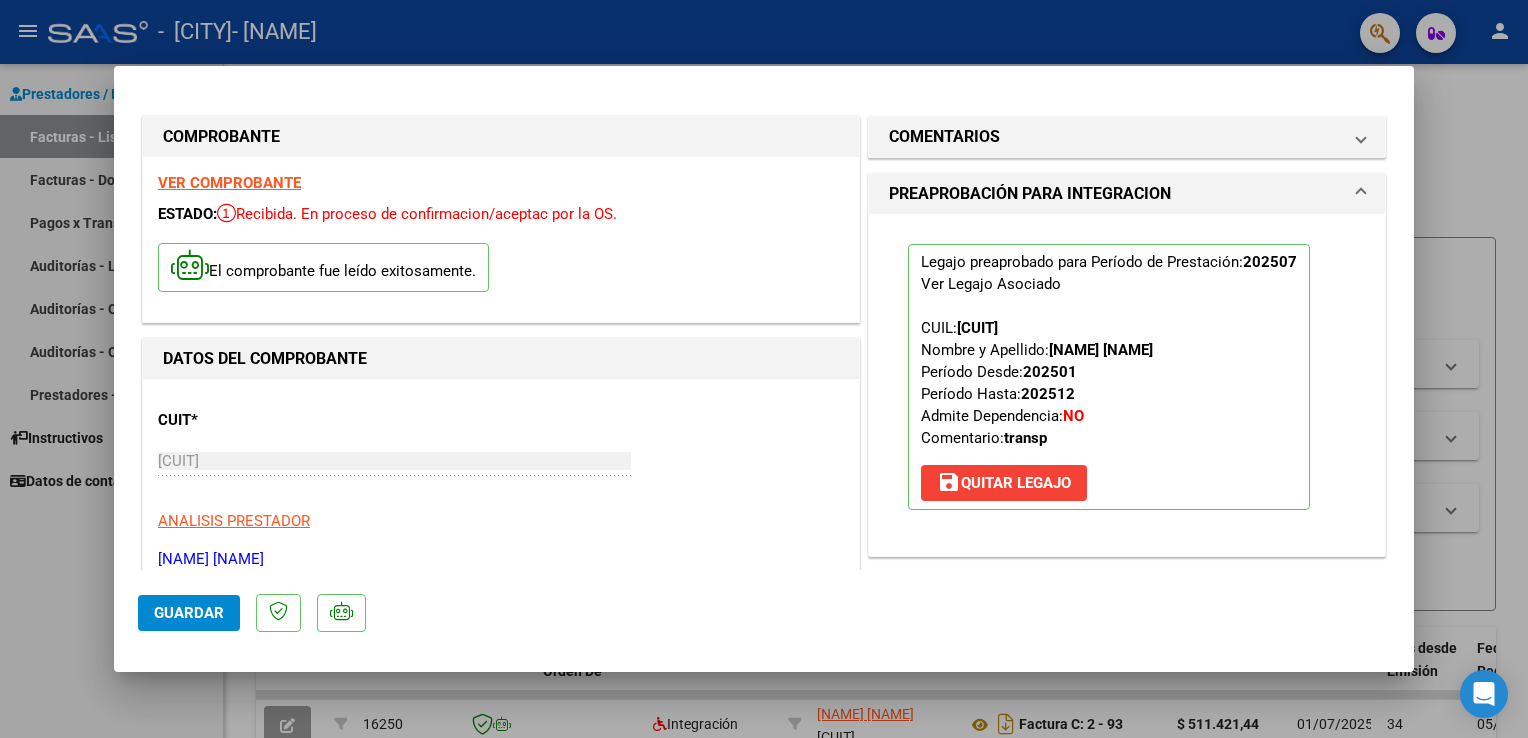 scroll, scrollTop: 0, scrollLeft: 0, axis: both 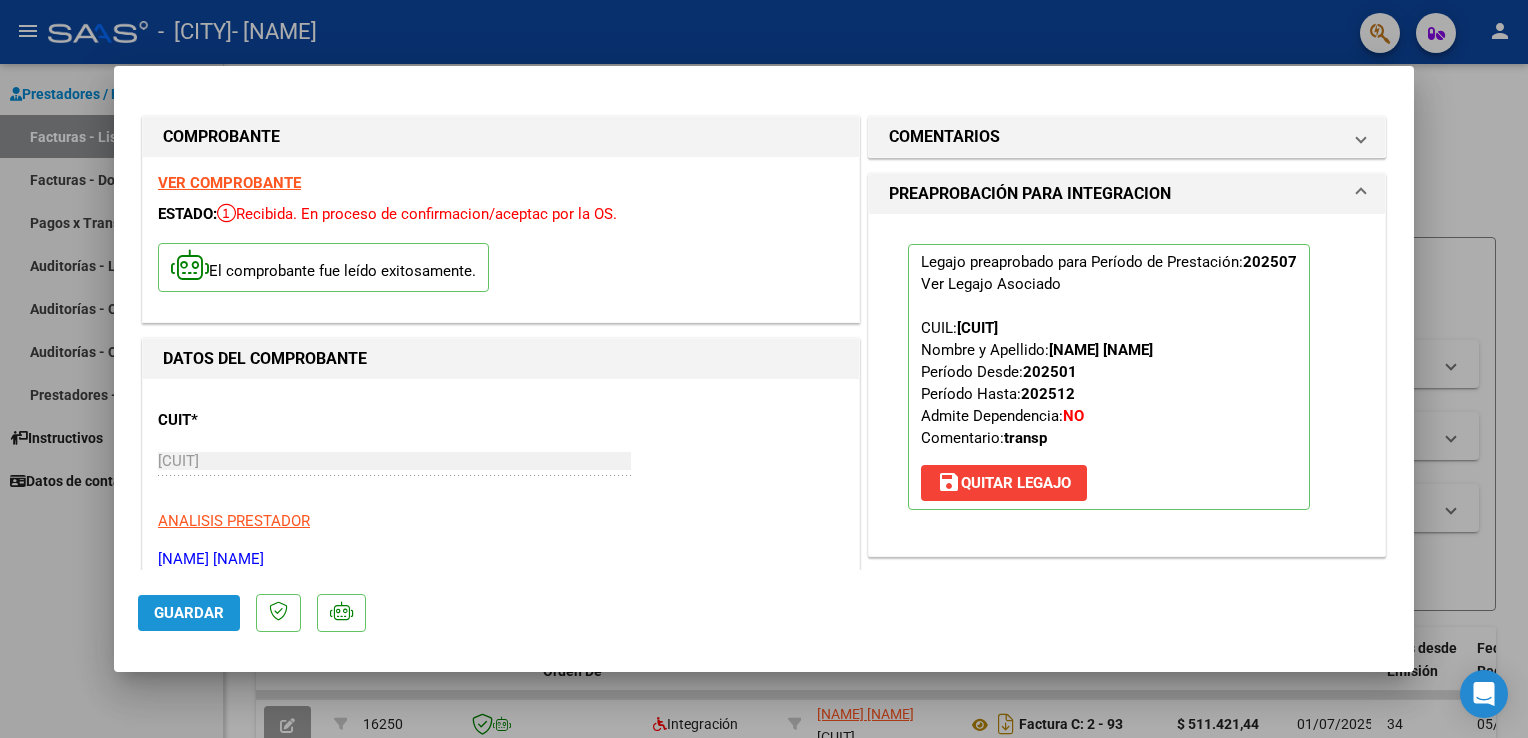 click on "Guardar" 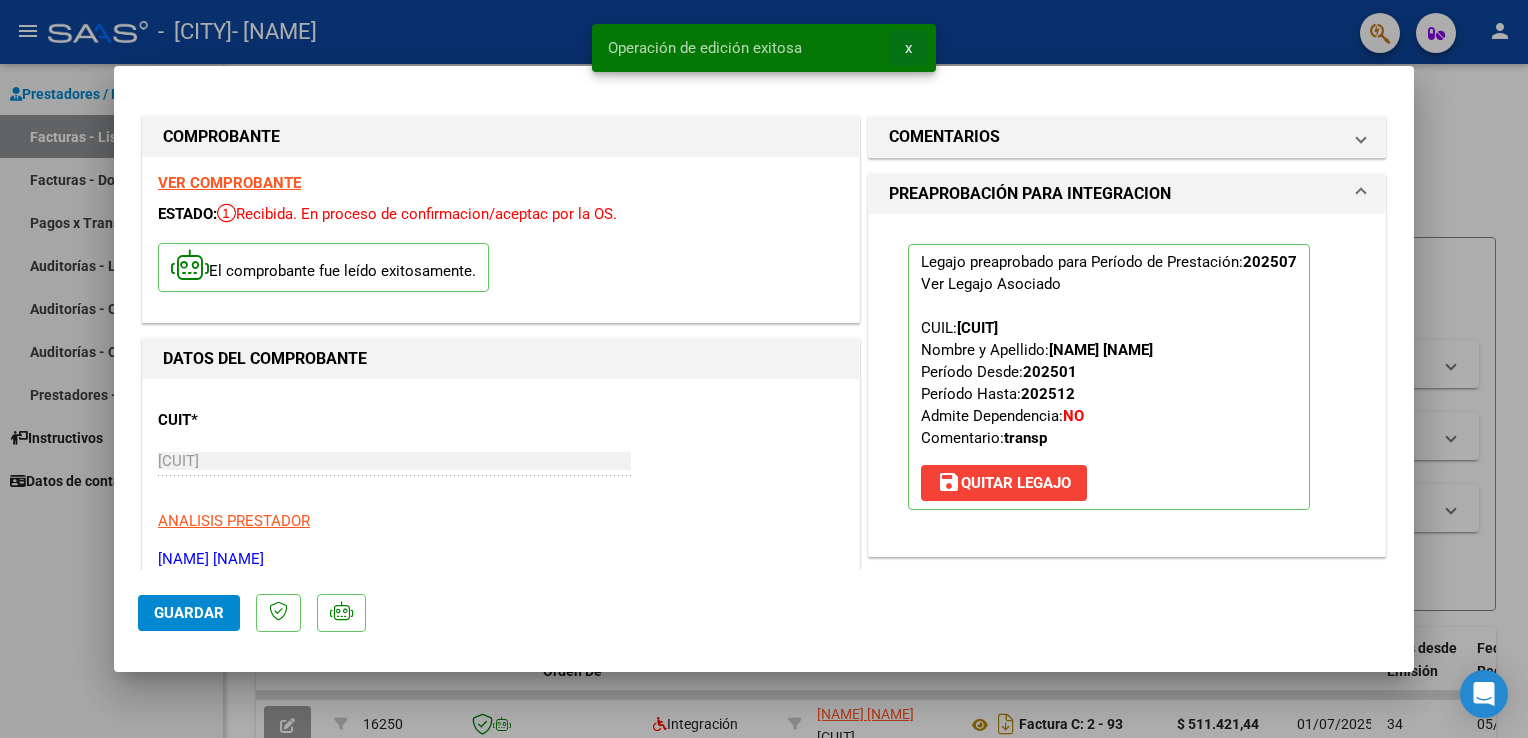 click on "x" at bounding box center [908, 48] 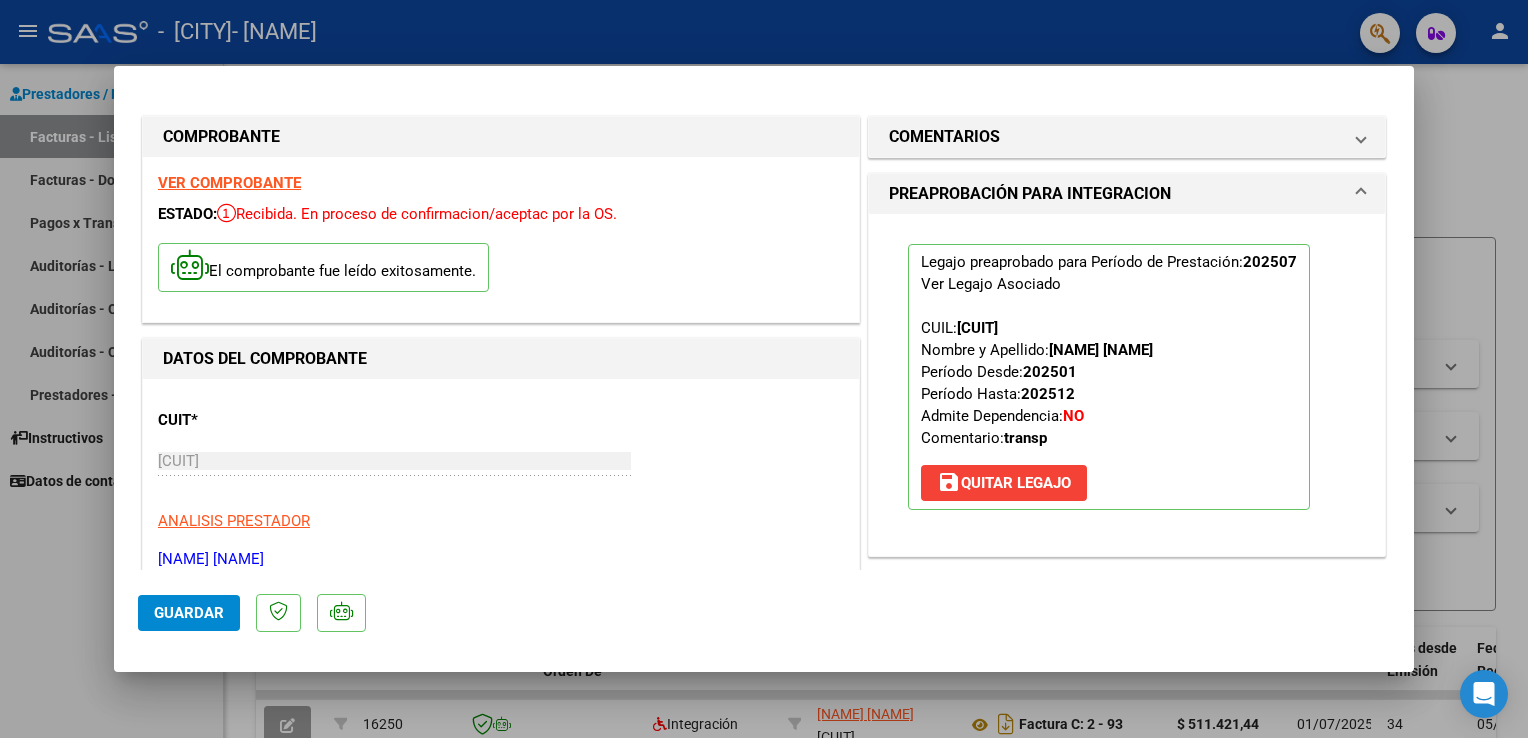 click at bounding box center (764, 369) 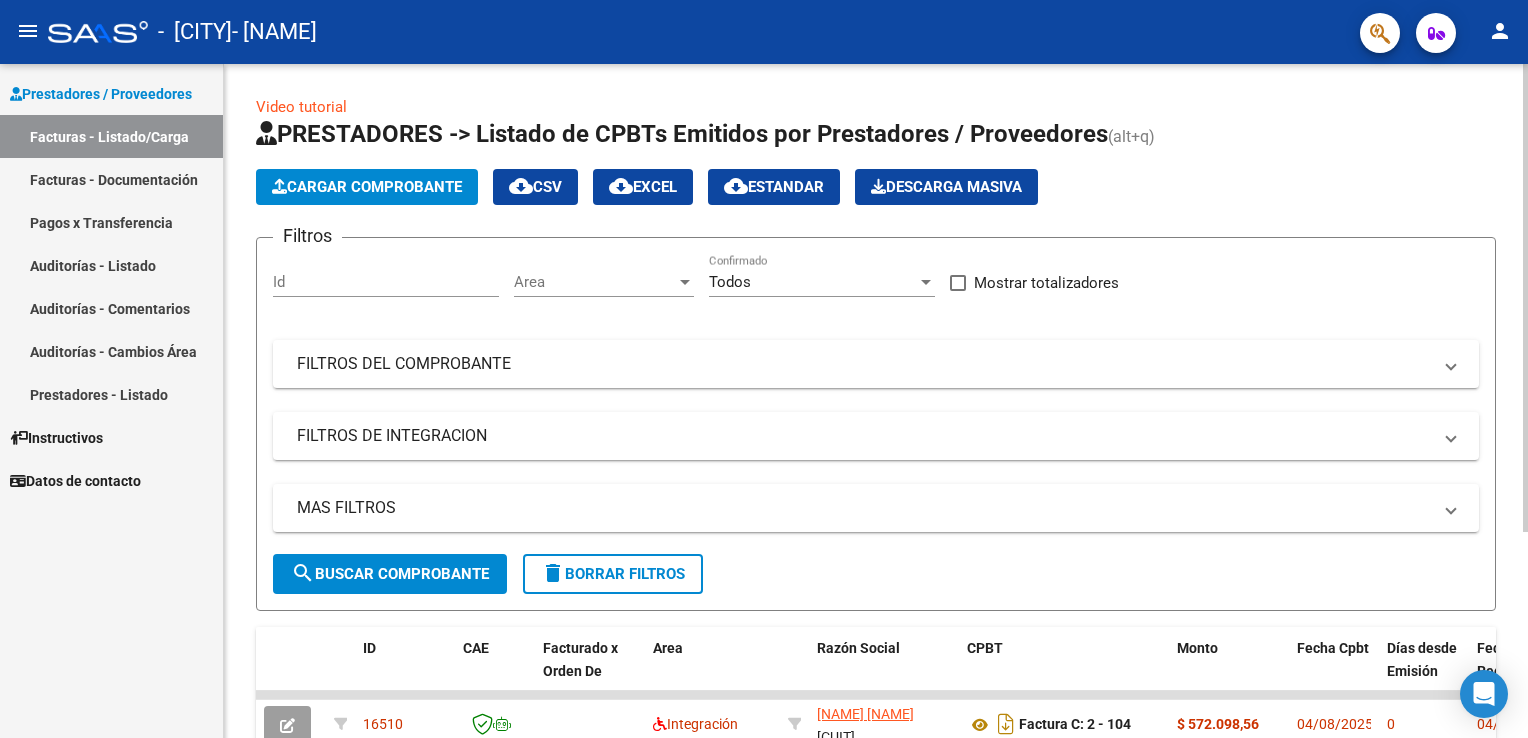 scroll, scrollTop: 295, scrollLeft: 0, axis: vertical 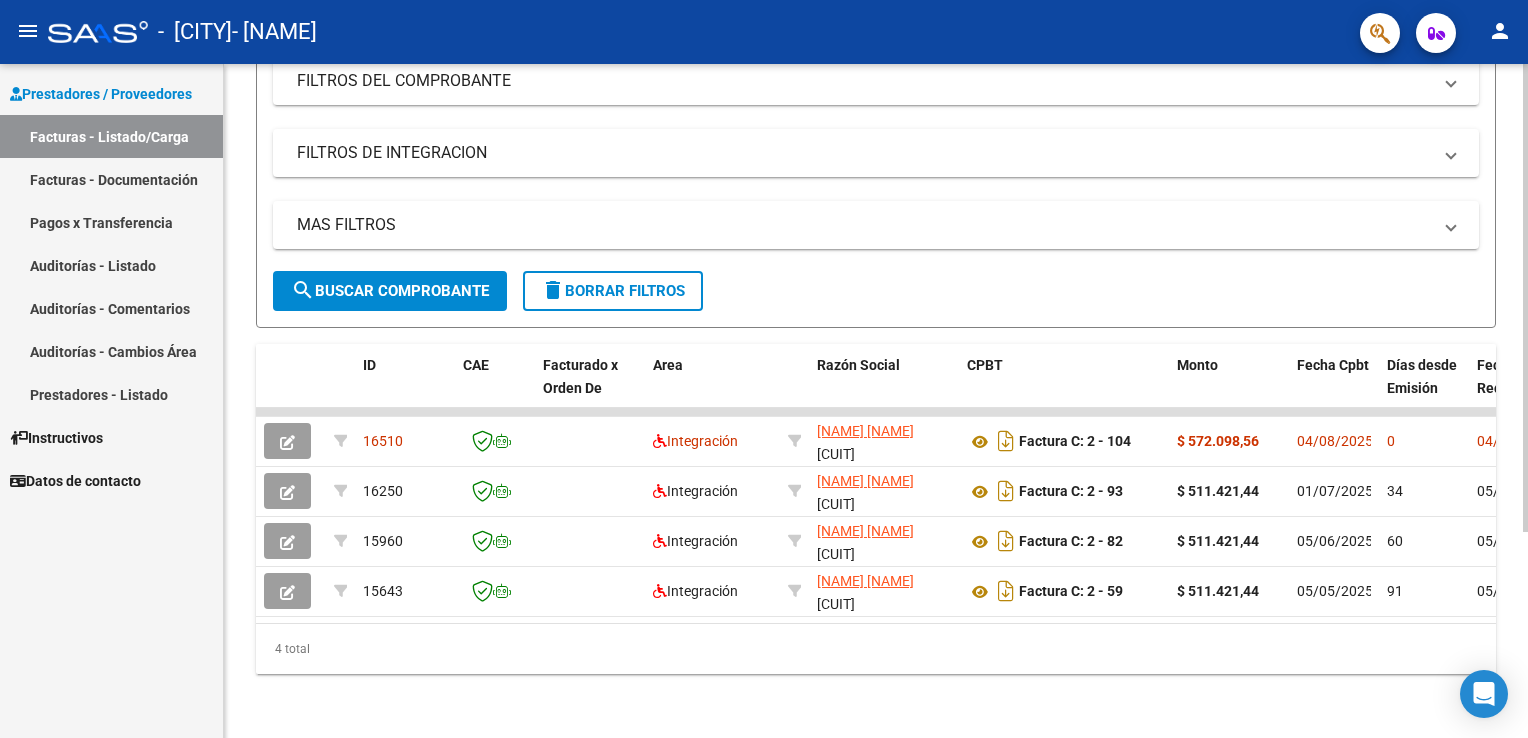 click on "menu -   [CITY]   - [NAME] person    Prestadores / Proveedores Facturas - Listado/Carga Facturas - Documentación Pagos x Transferencia Auditorías - Listado Auditorías - Comentarios Auditorías - Cambios Área Prestadores - Listado    Instructivos    Datos de contacto  Video tutorial   PRESTADORES -> Listado de CPBTs Emitidos por Prestadores / Proveedores (alt+q)   Cargar Comprobante
cloud_download  CSV  cloud_download  EXCEL  cloud_download  Estandar   Descarga Masiva
Filtros Id Area Area Todos Confirmado   Mostrar totalizadores   FILTROS DEL COMPROBANTE  Comprobante Tipo Comprobante Tipo Start date – End date Fec. Comprobante Desde / Hasta Días Emisión Desde(cant. días) Días Emisión Hasta(cant. días) CUIT / Razón Social Pto. Venta Nro. Comprobante Código SSS CAE Válido CAE Válido Todos Cargado Módulo Hosp. Todos Tiene facturacion Apócrifa Hospital Refes  FILTROS DE INTEGRACION  Período De Prestación Campos del Archivo de Rendición Devuelto x SSS (dr_envio) Todos" at bounding box center (764, 369) 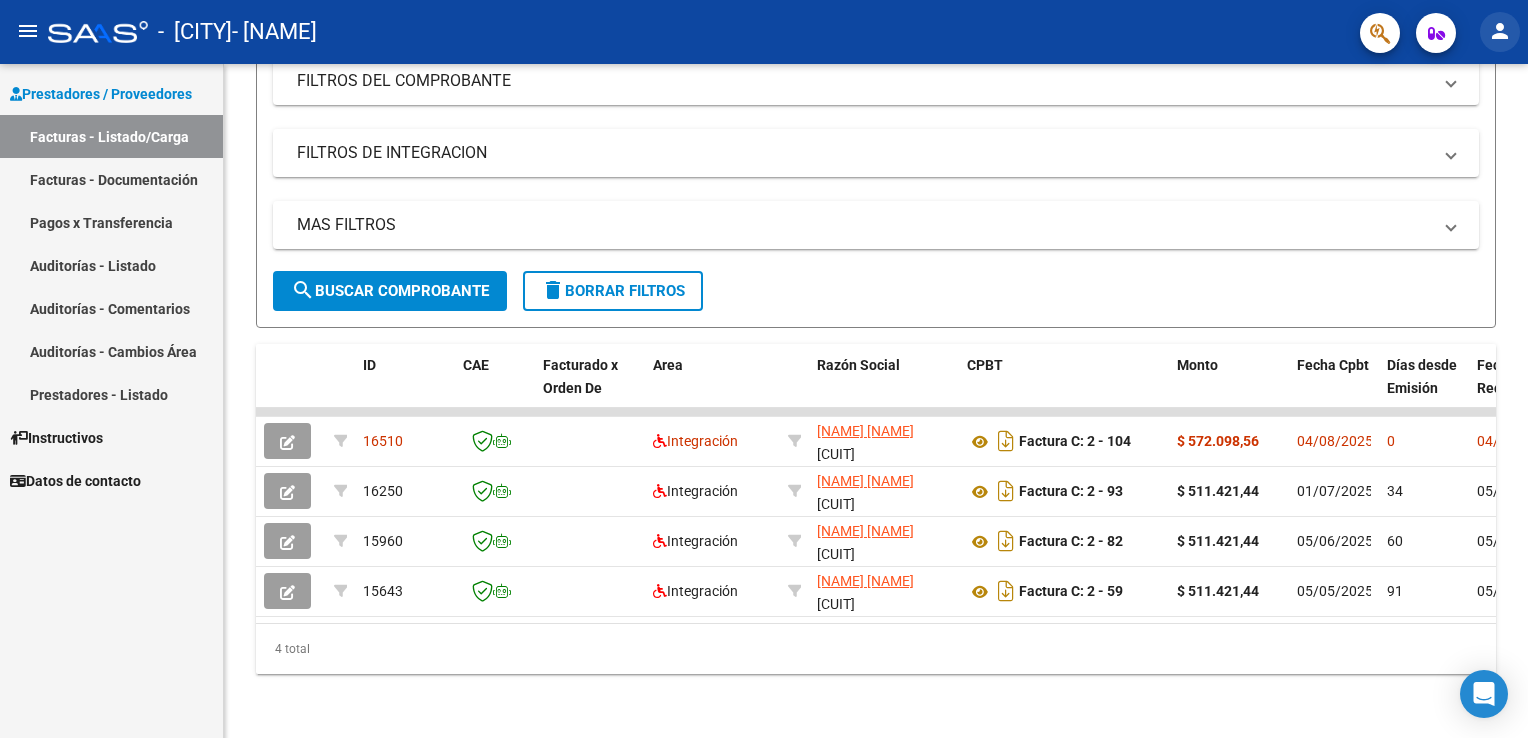 click on "person" 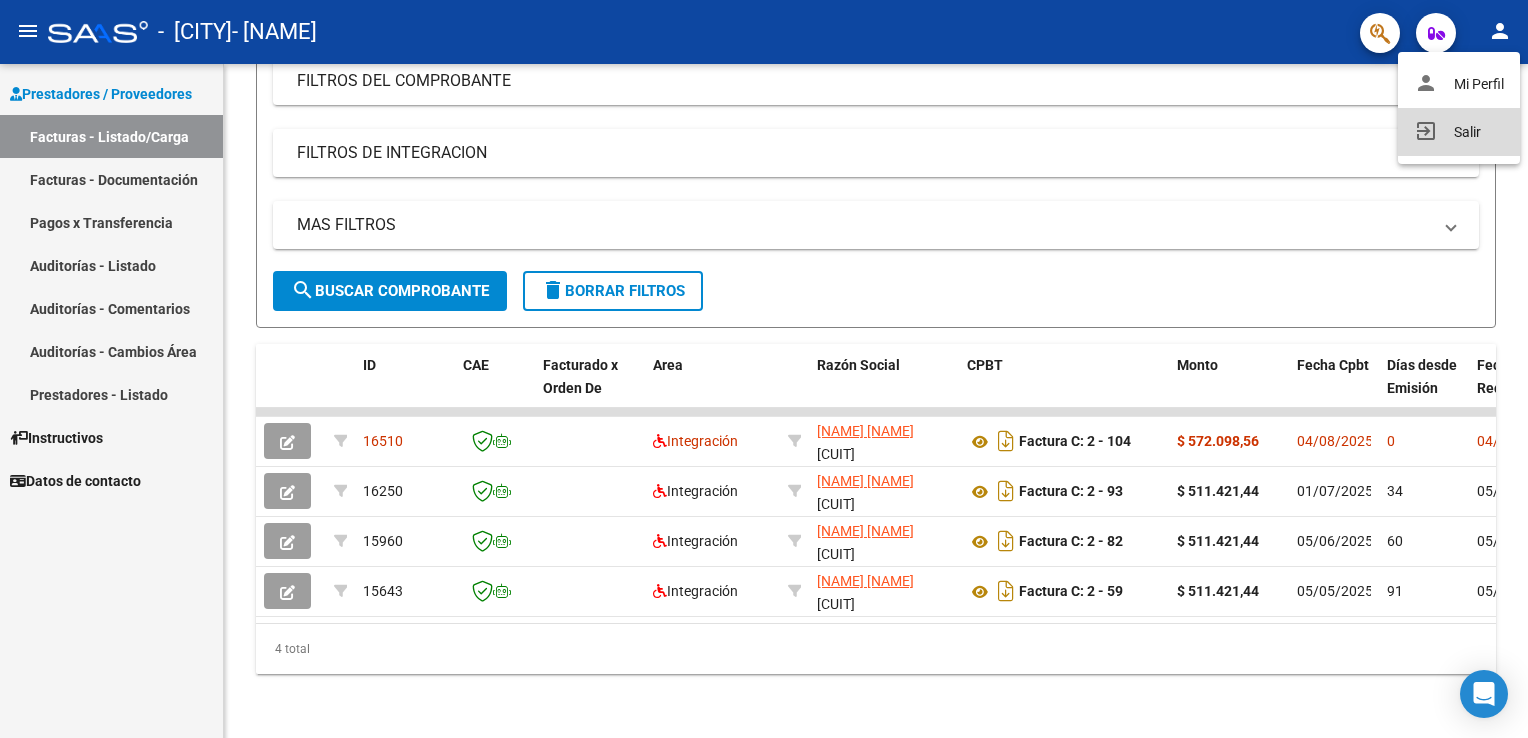 click on "exit_to_app  Salir" at bounding box center (1459, 132) 